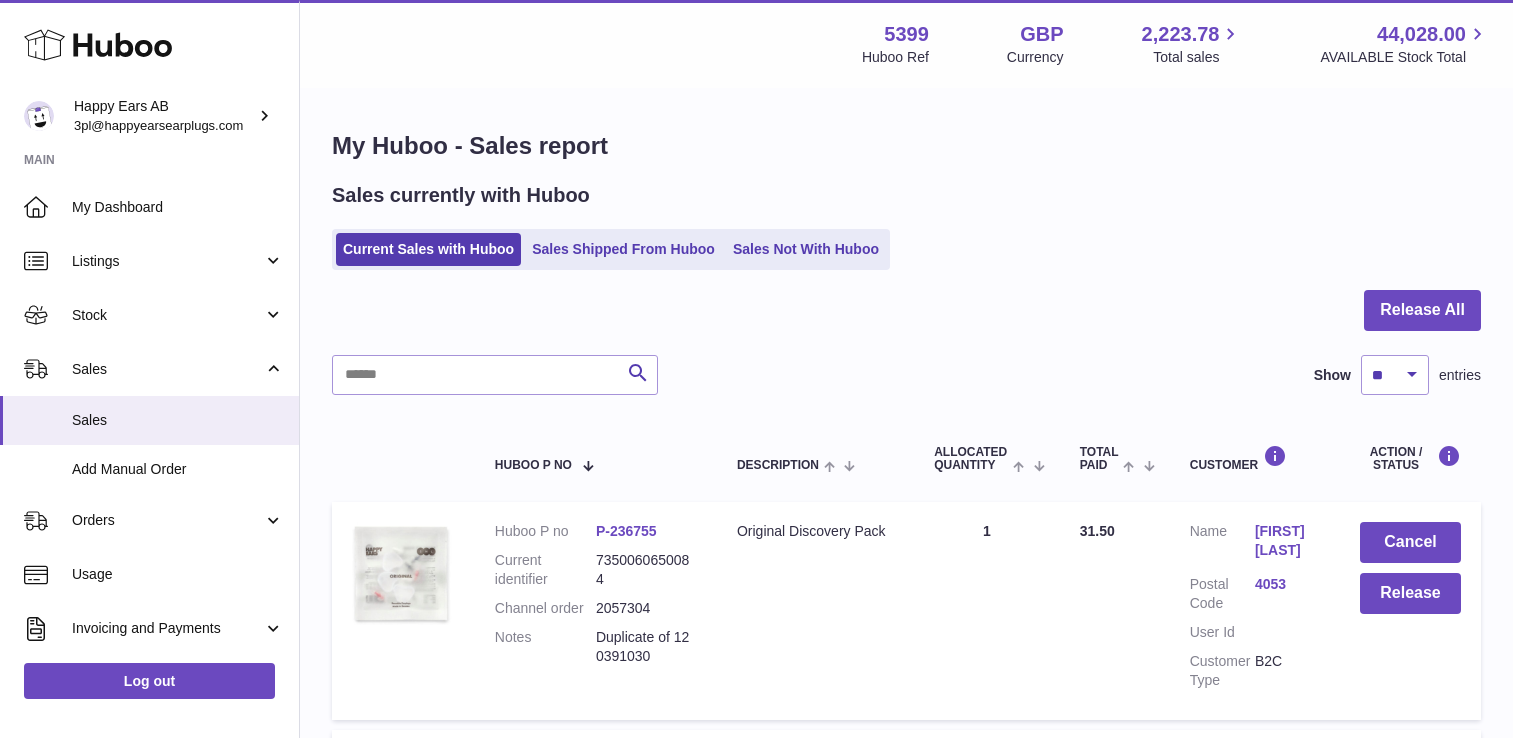 scroll, scrollTop: 0, scrollLeft: 0, axis: both 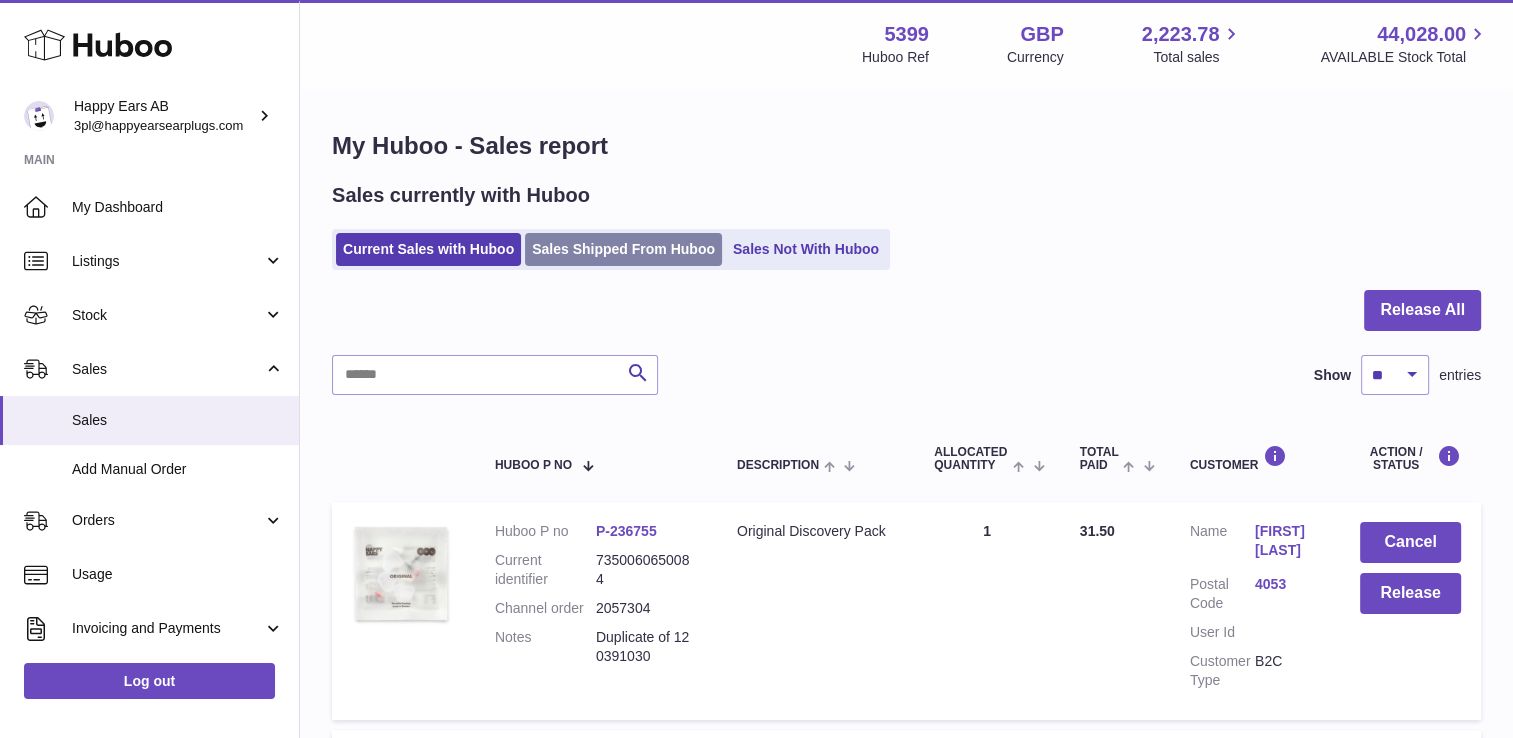 click on "Sales Shipped From Huboo" at bounding box center [623, 249] 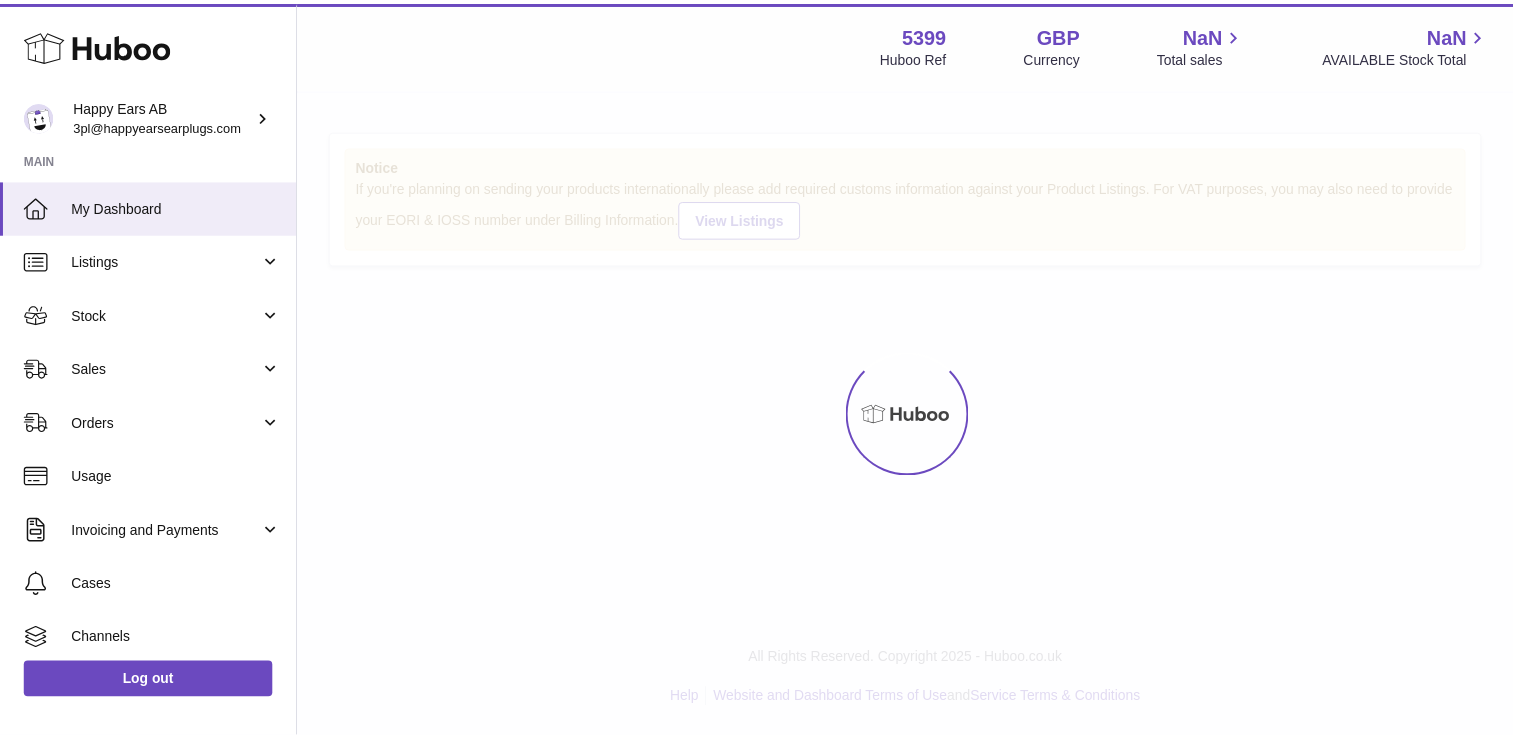 scroll, scrollTop: 0, scrollLeft: 0, axis: both 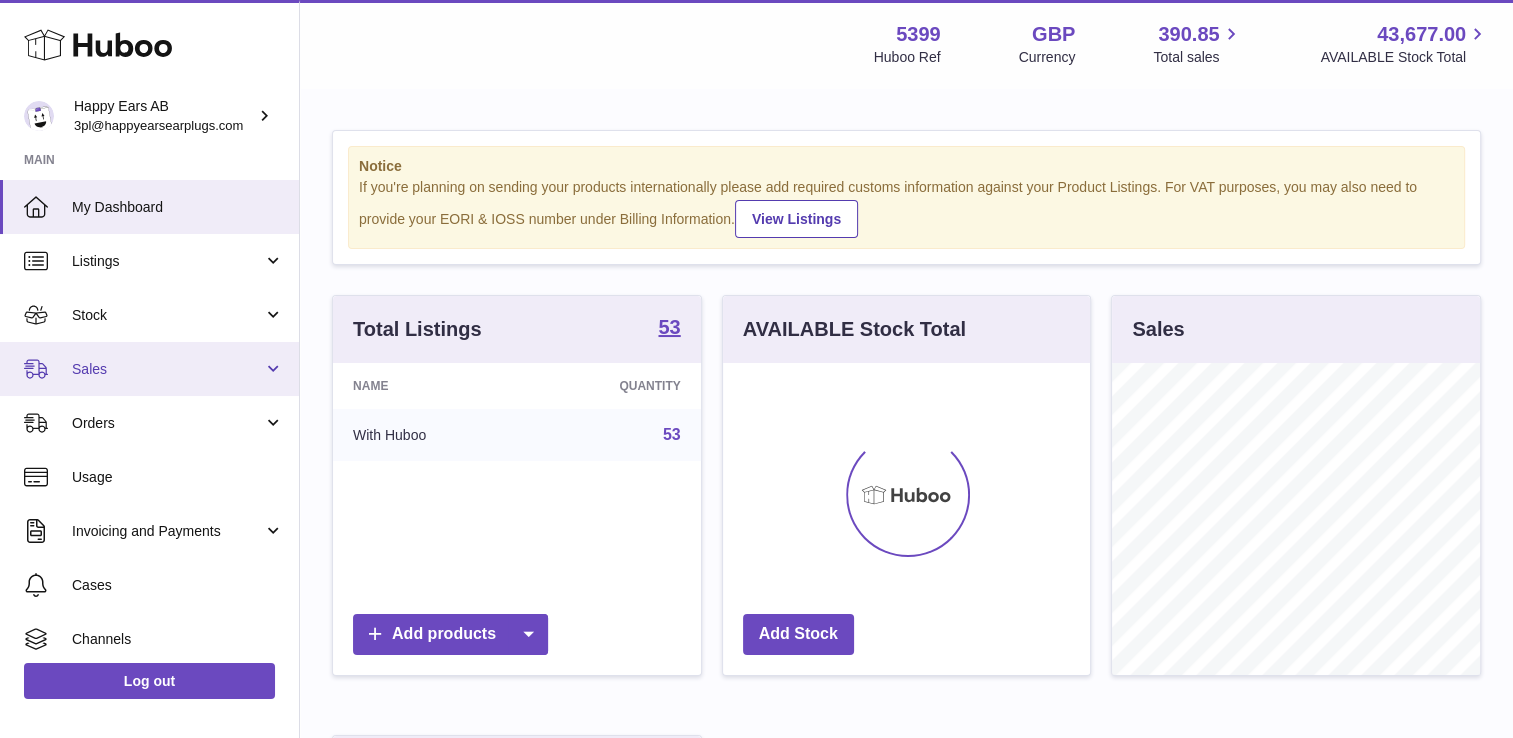 click on "Sales" at bounding box center [167, 369] 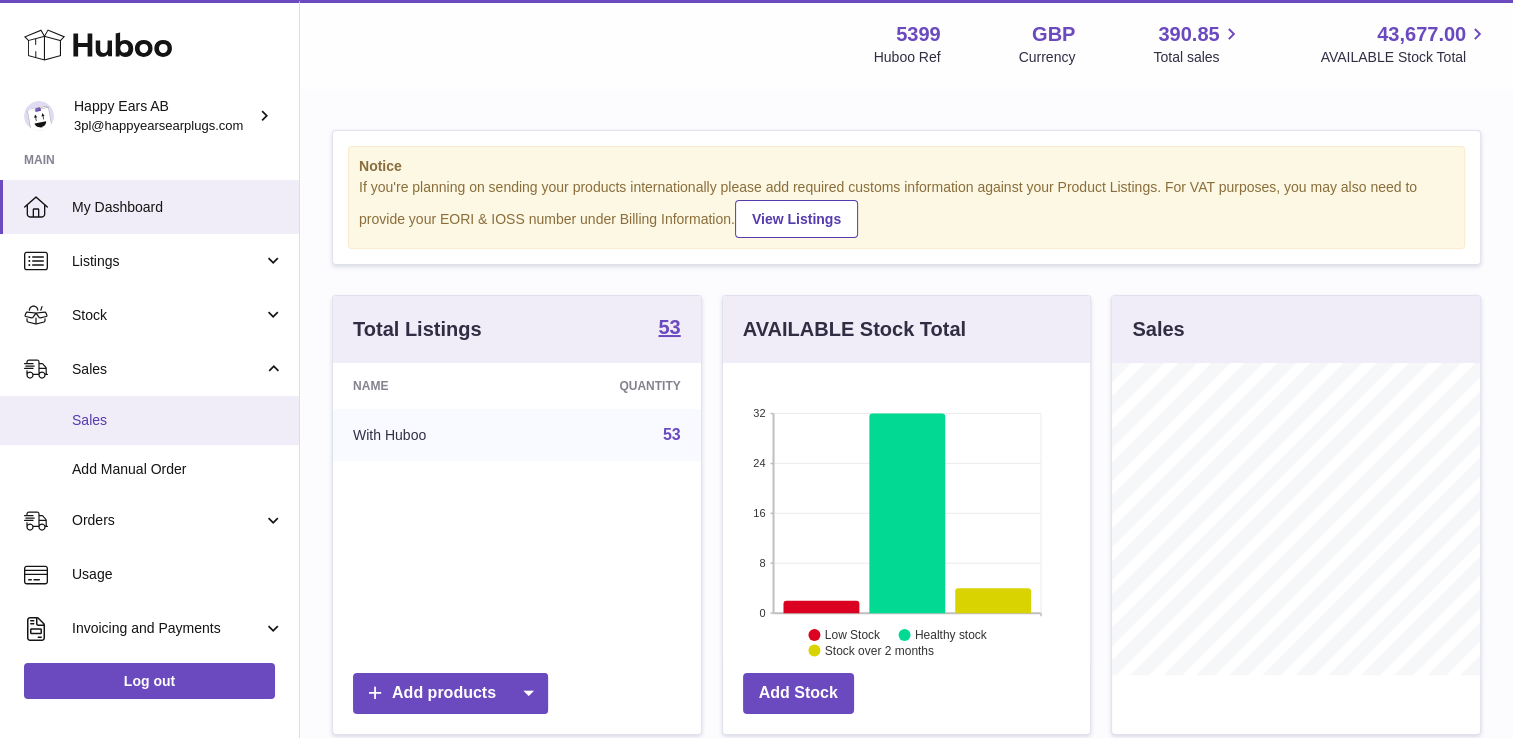 click on "Sales" at bounding box center (178, 420) 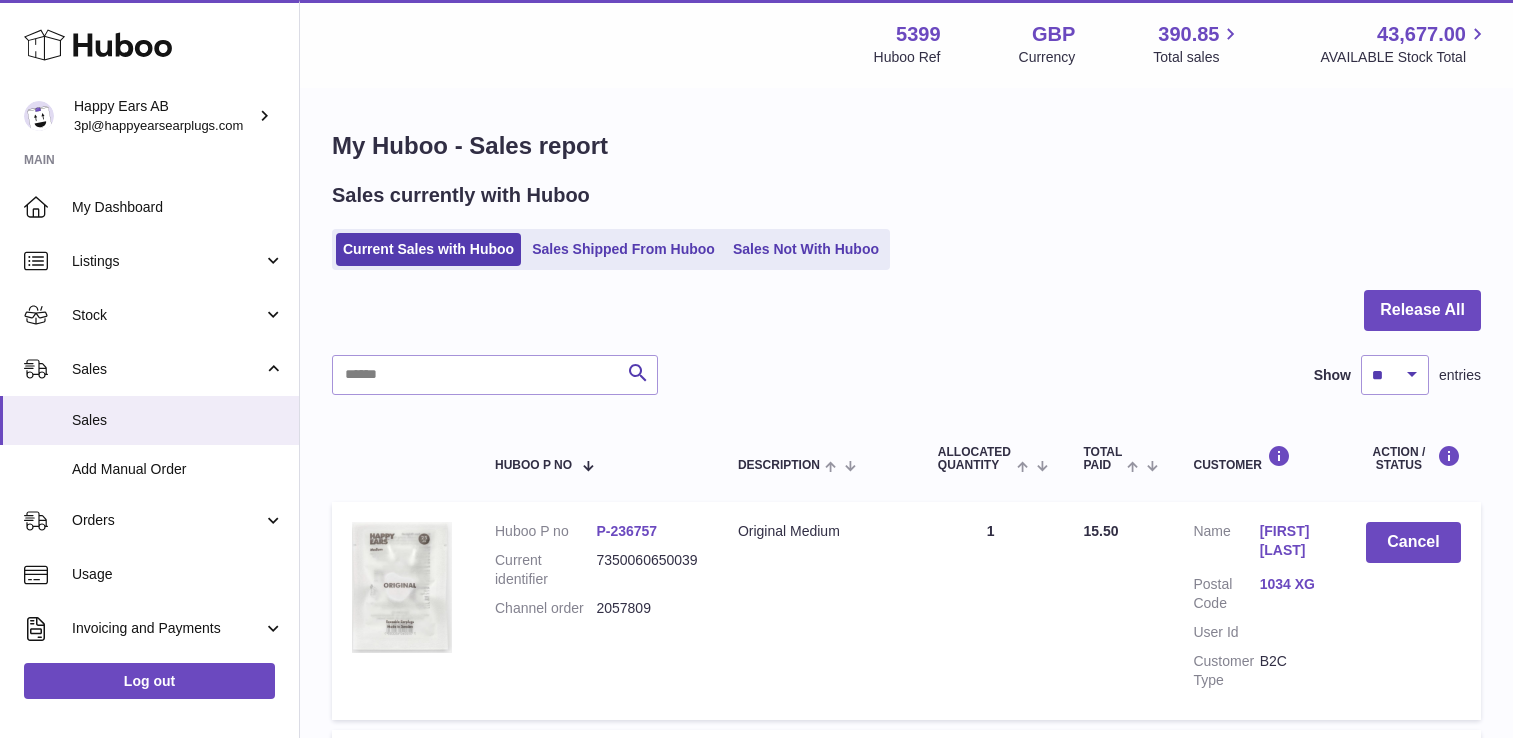 scroll, scrollTop: 0, scrollLeft: 0, axis: both 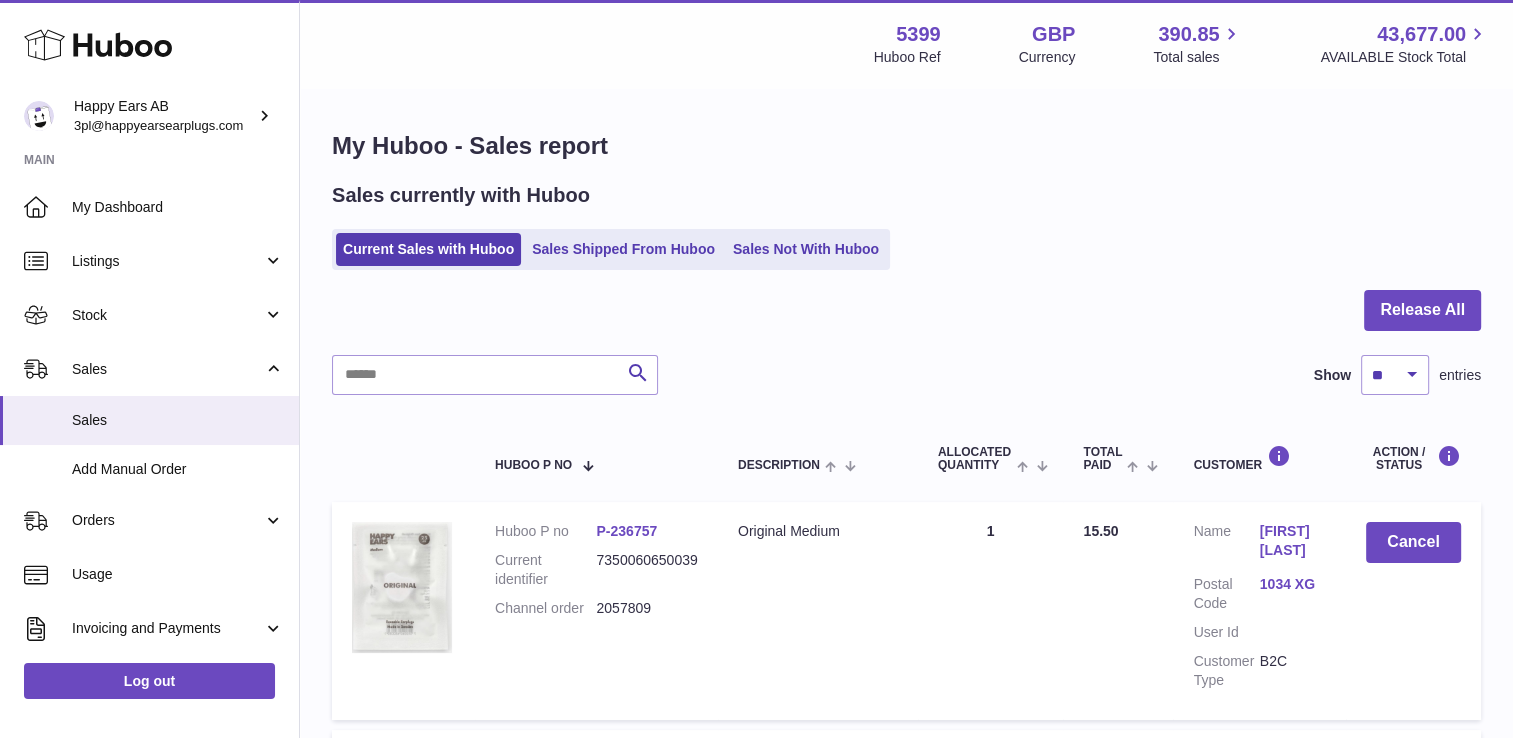 click at bounding box center [906, 322] 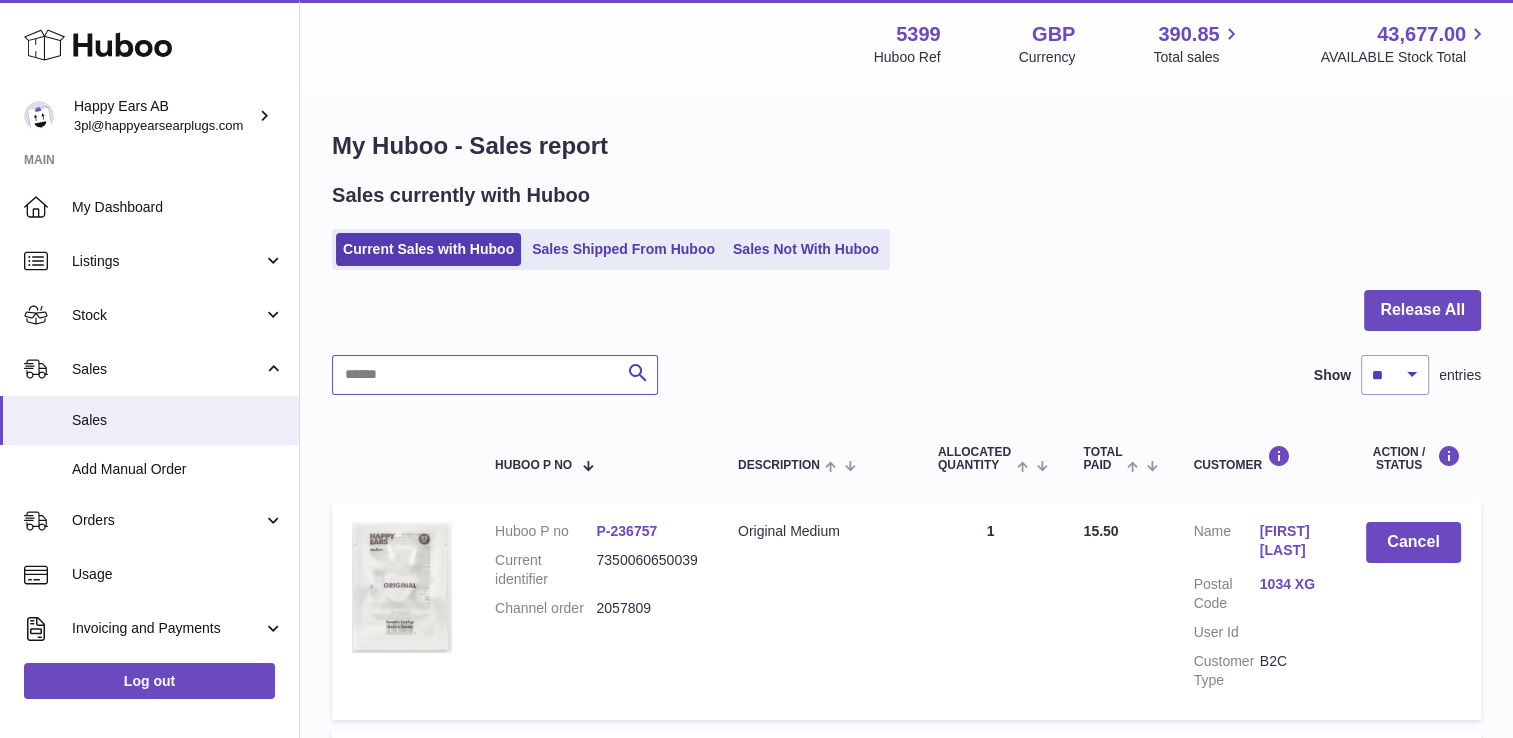 click at bounding box center (495, 375) 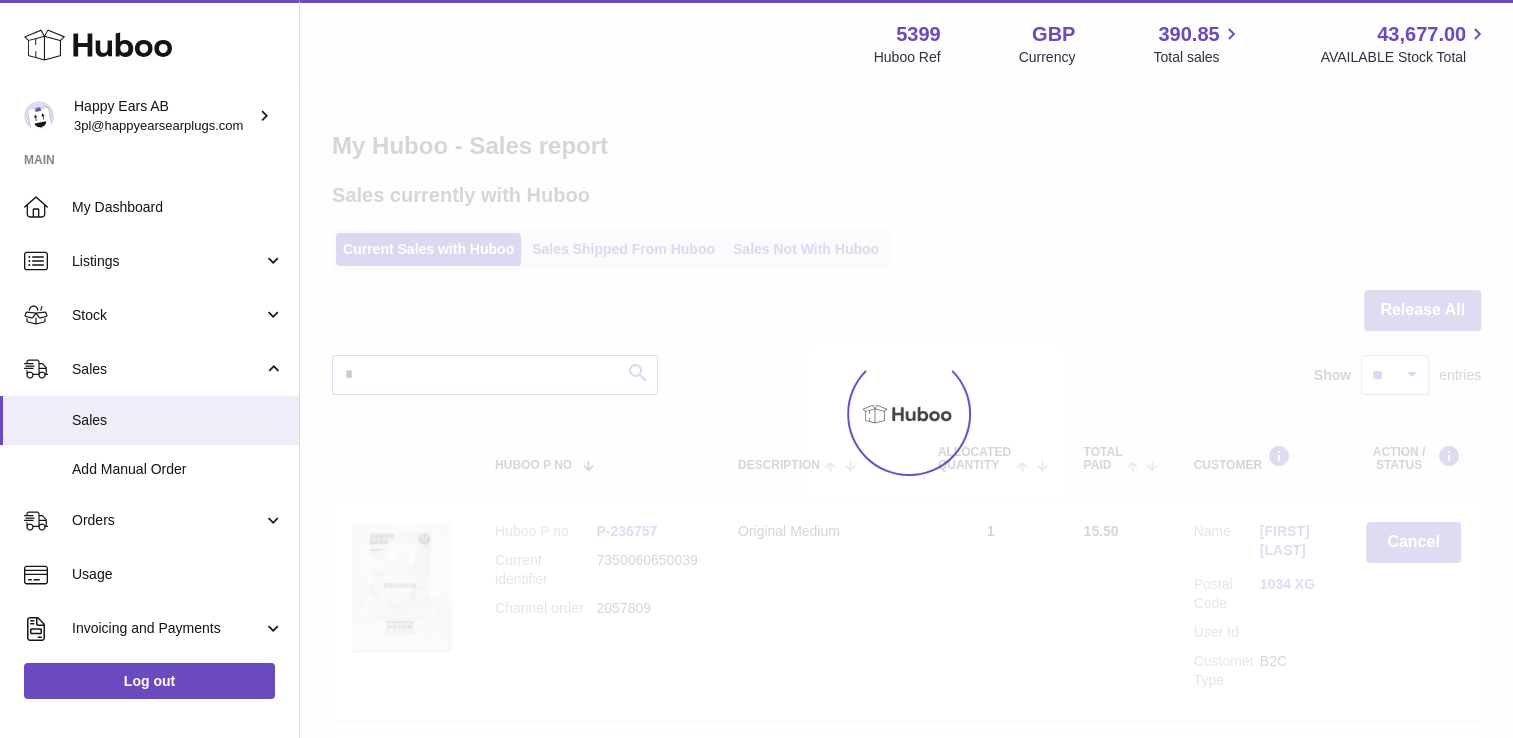 type on "*" 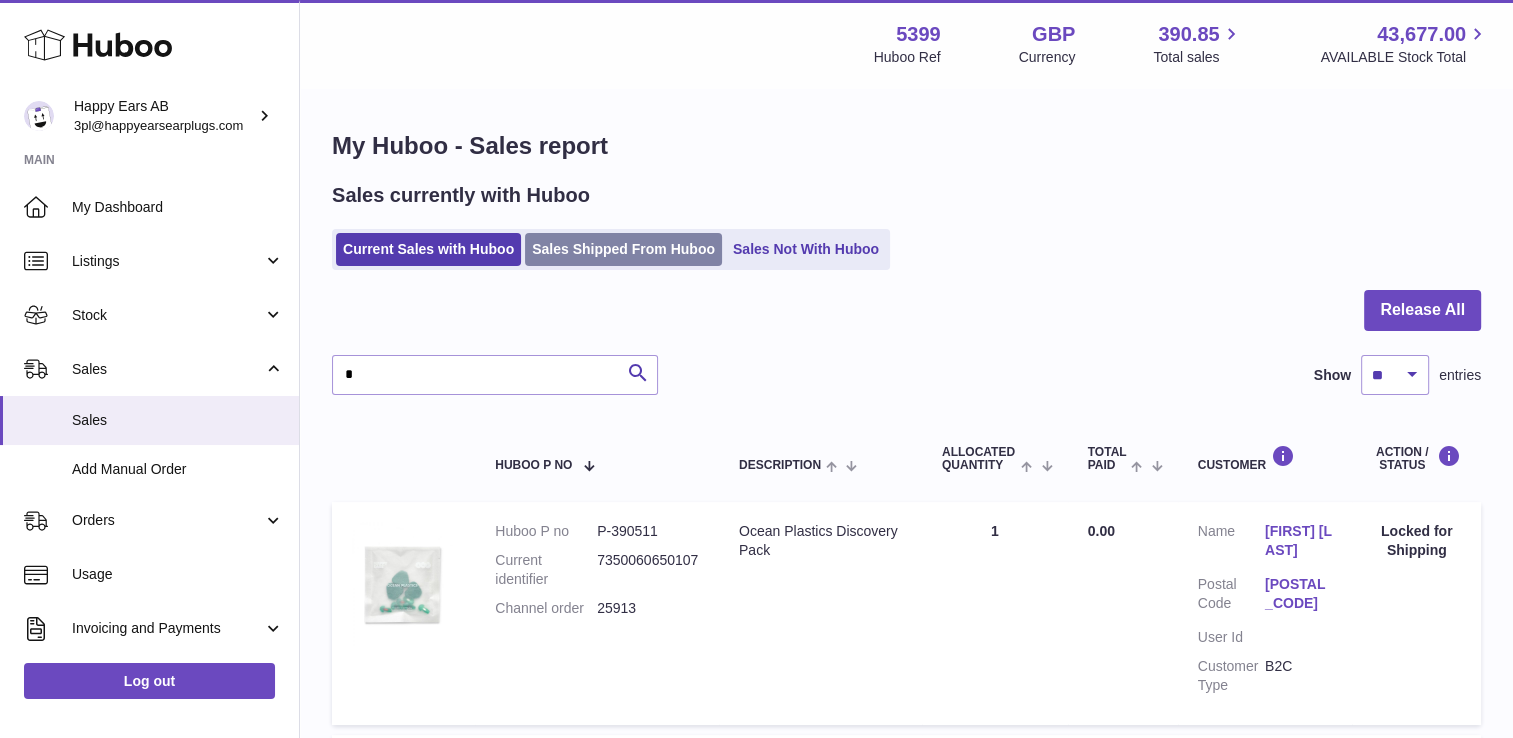 click on "Menu   Huboo     5399   Huboo Ref    GBP   Currency   390.85     Total sales   43,677.00     AVAILABLE Stock Total   Currency   GBP   Total sales   390.85   AVAILABLE Stock Total   43,677.00   My Huboo - Sales report   Sales currently with Huboo
Current Sales with Huboo
Sales Shipped From Huboo
Sales Not With Huboo
Release All
*     Search
Show
** ** ** ***
entries
Huboo P no       Description       ALLOCATED Quantity       Total paid
Customer
Action / Status
Huboo P no
P-390511
Current identifier   7350060650107
Channel order
25913     Description" at bounding box center [906, 1438] 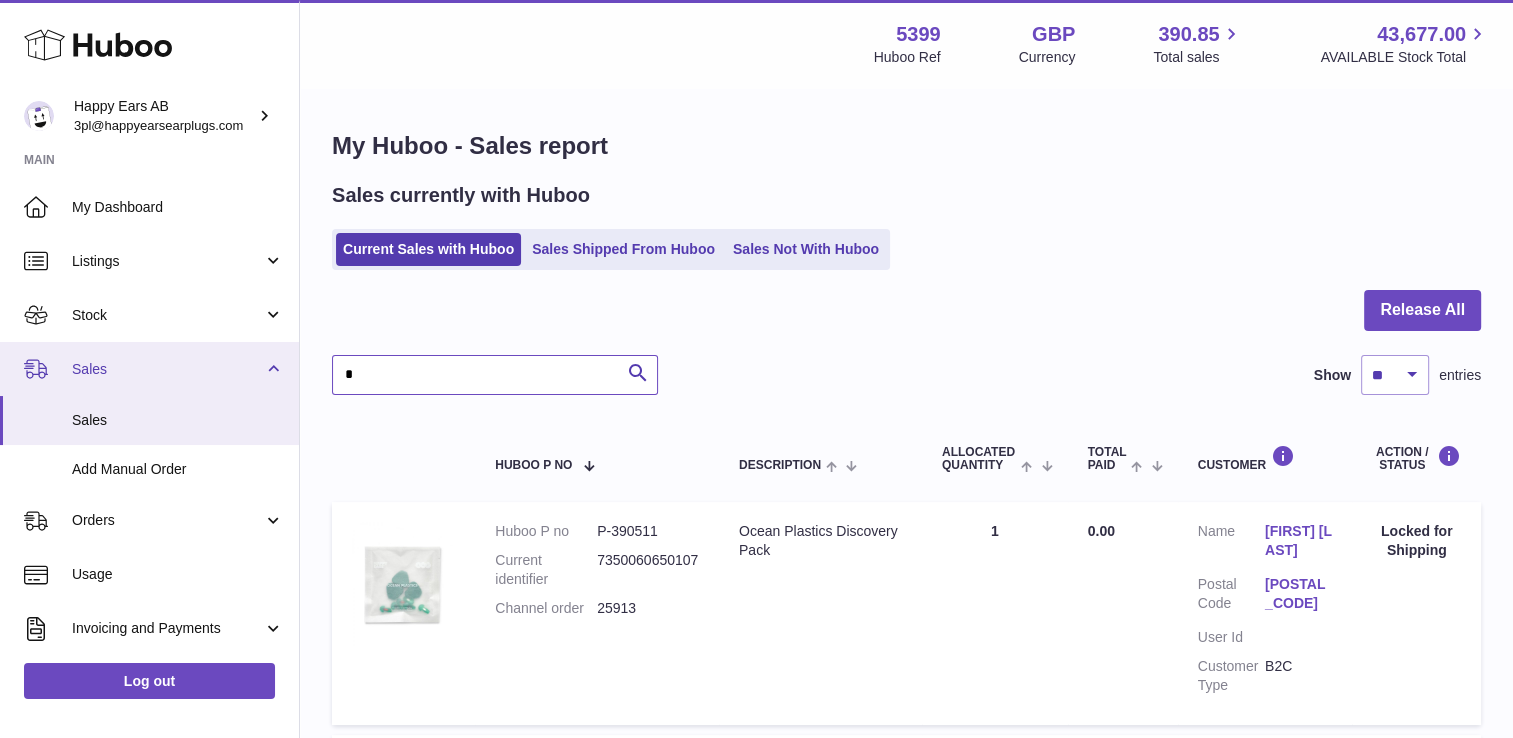 drag, startPoint x: 389, startPoint y: 388, endPoint x: 291, endPoint y: 345, distance: 107.01869 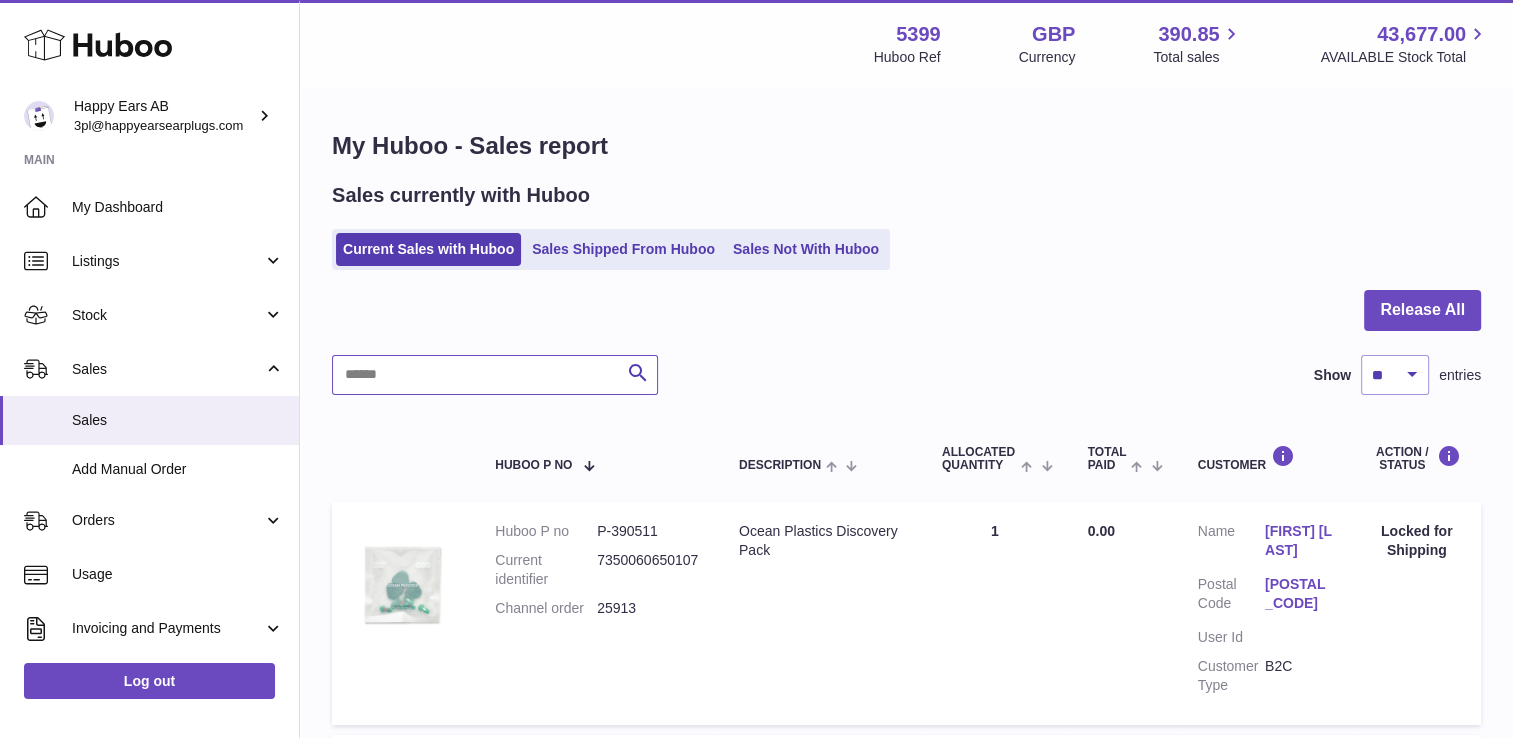 type on "*" 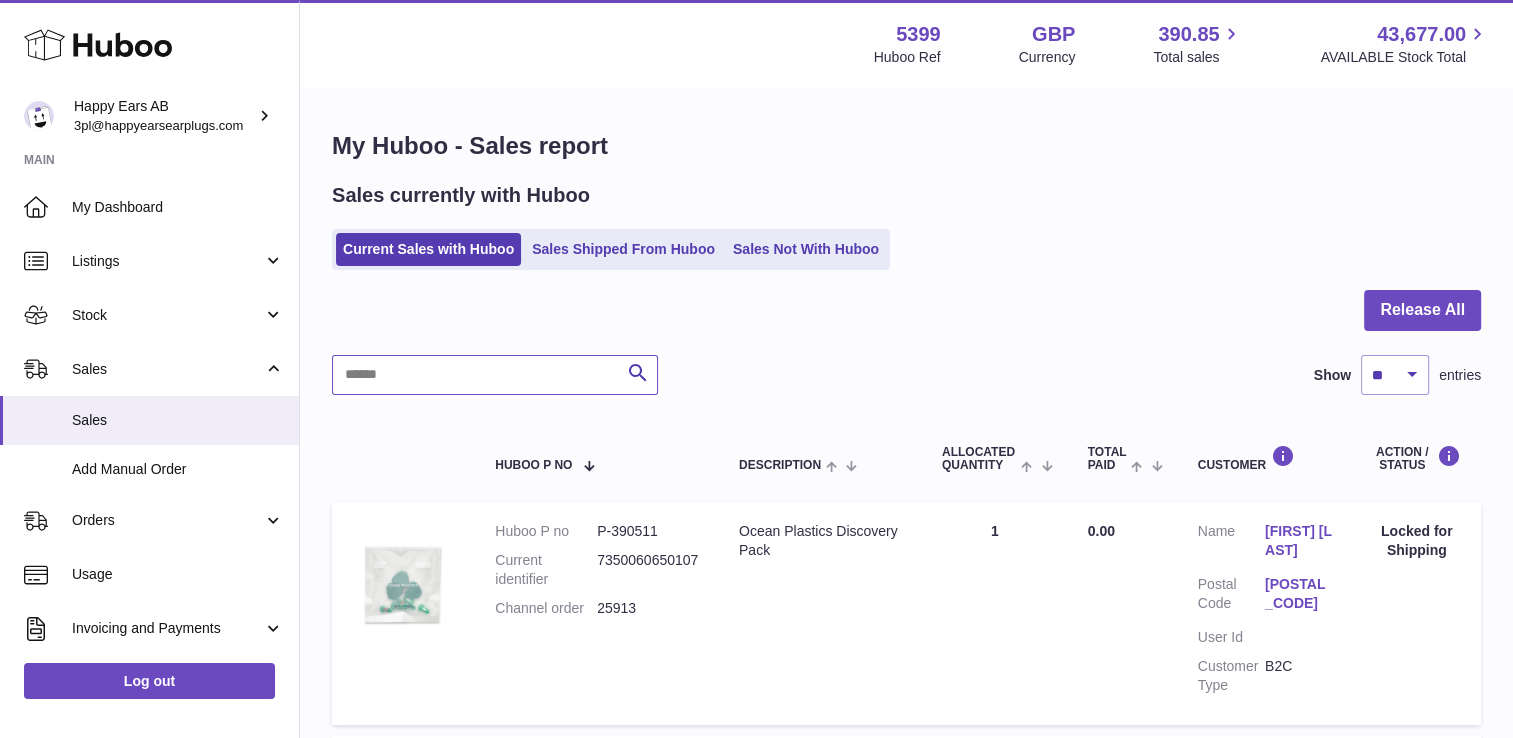 paste on "**********" 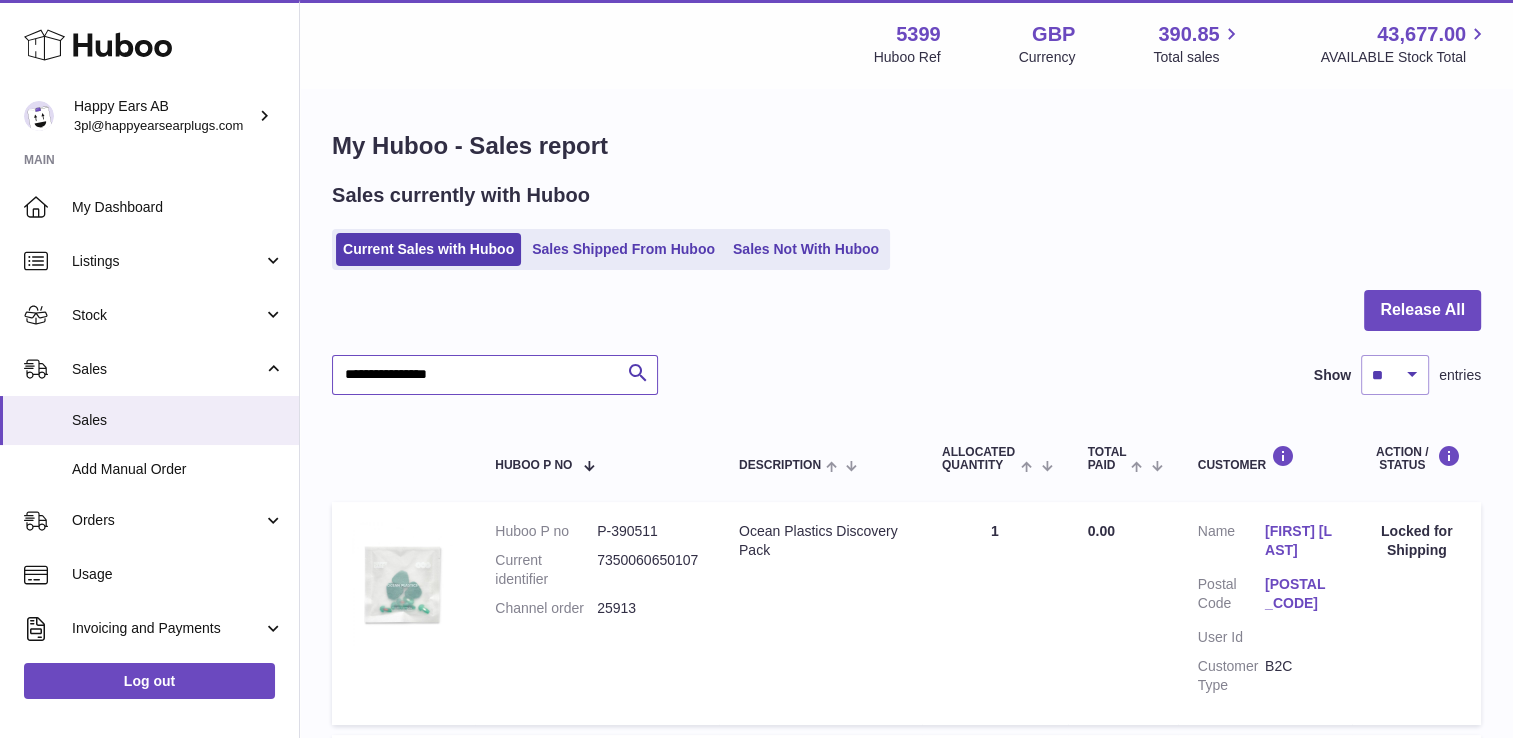 type on "**********" 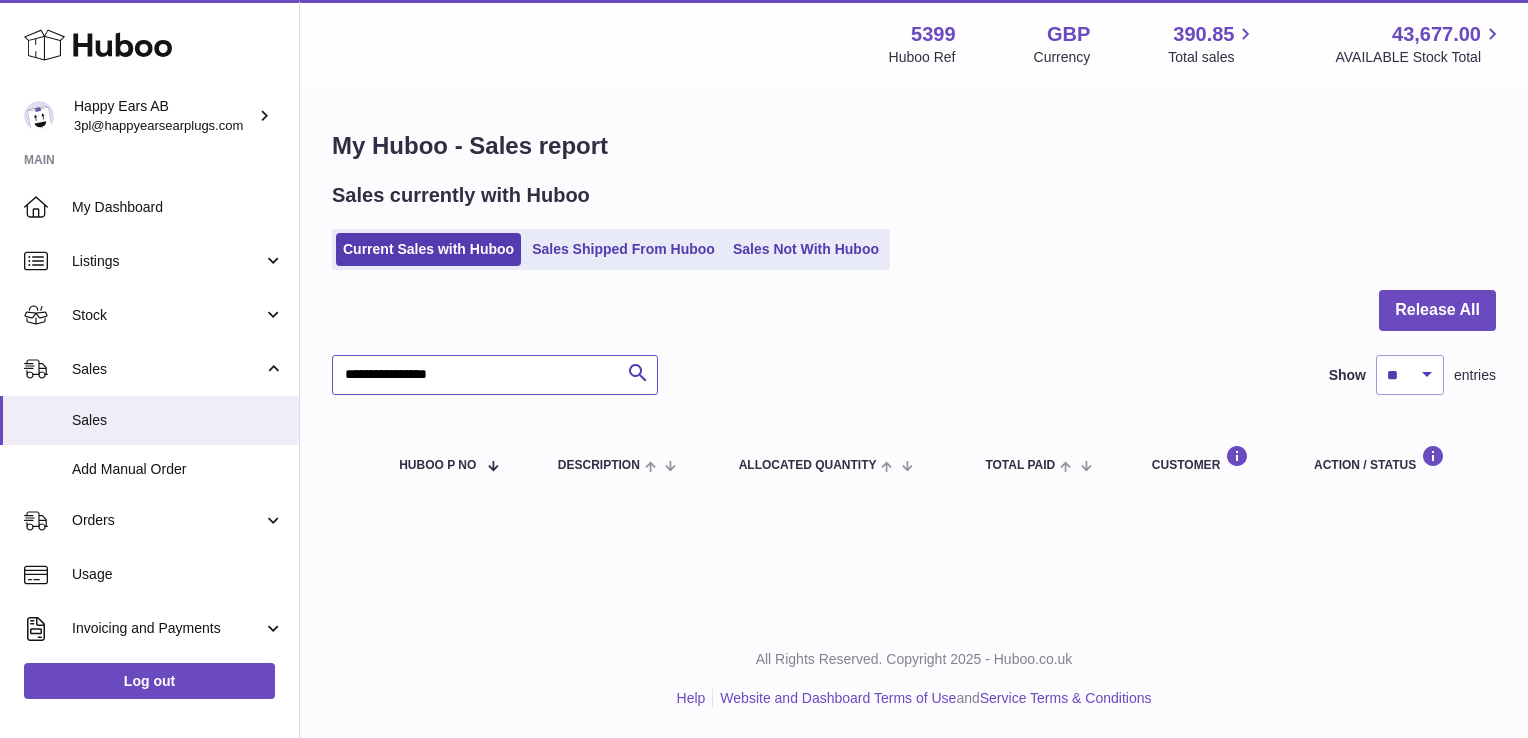 drag, startPoint x: 375, startPoint y: 380, endPoint x: 459, endPoint y: 351, distance: 88.86507 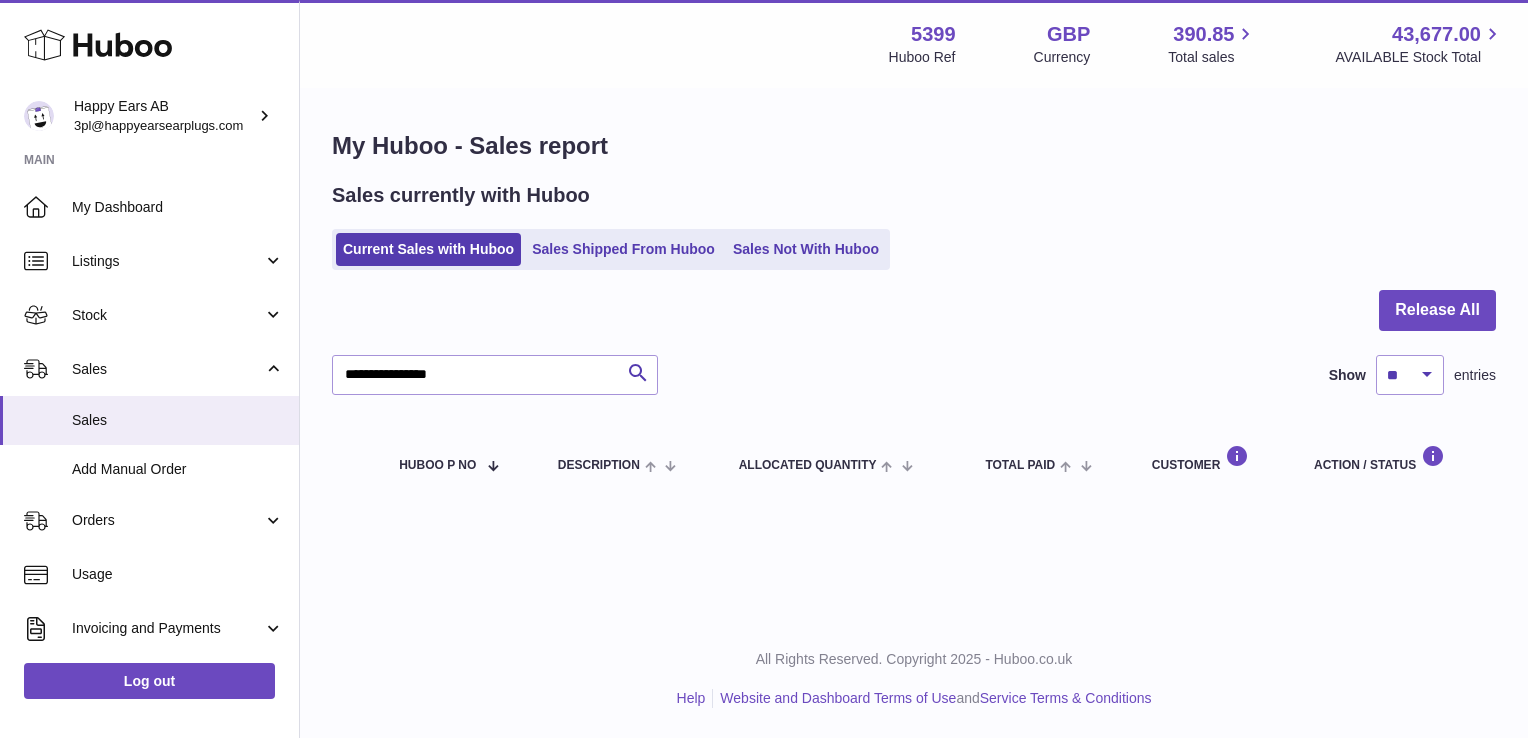 click on "Sales currently with Huboo
Current Sales with Huboo
Sales Shipped From Huboo
Sales Not With Huboo" at bounding box center [914, 226] 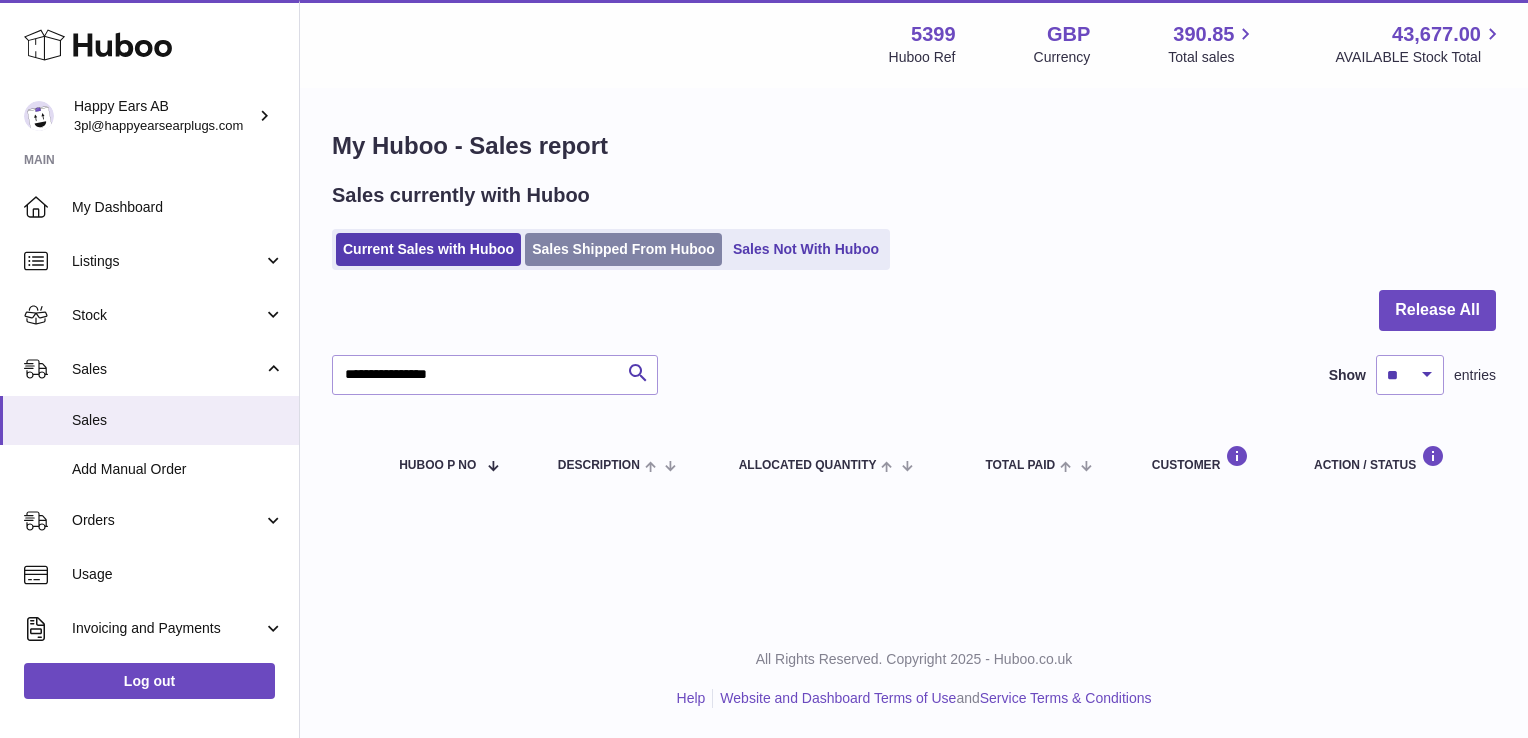 click on "Sales Shipped From Huboo" at bounding box center (623, 249) 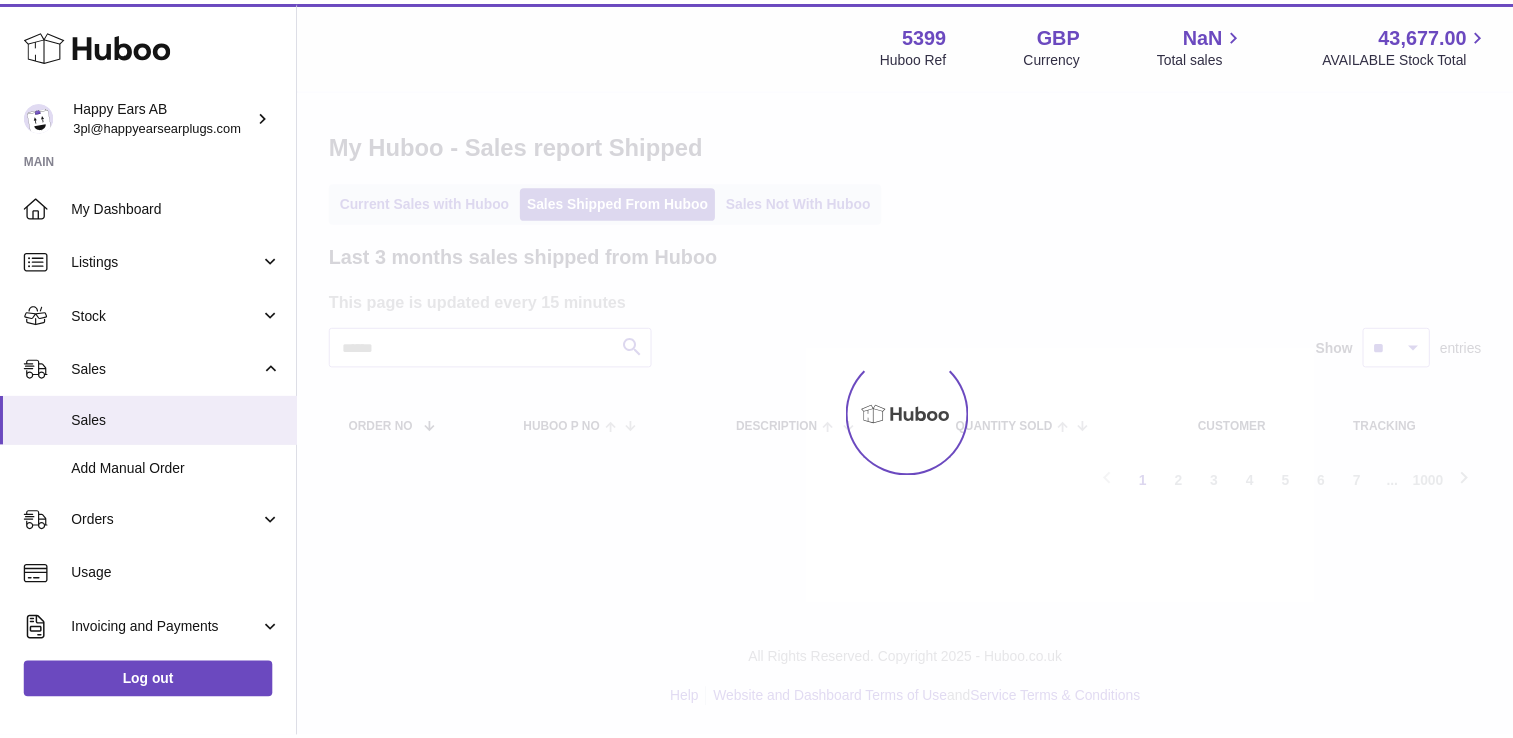scroll, scrollTop: 0, scrollLeft: 0, axis: both 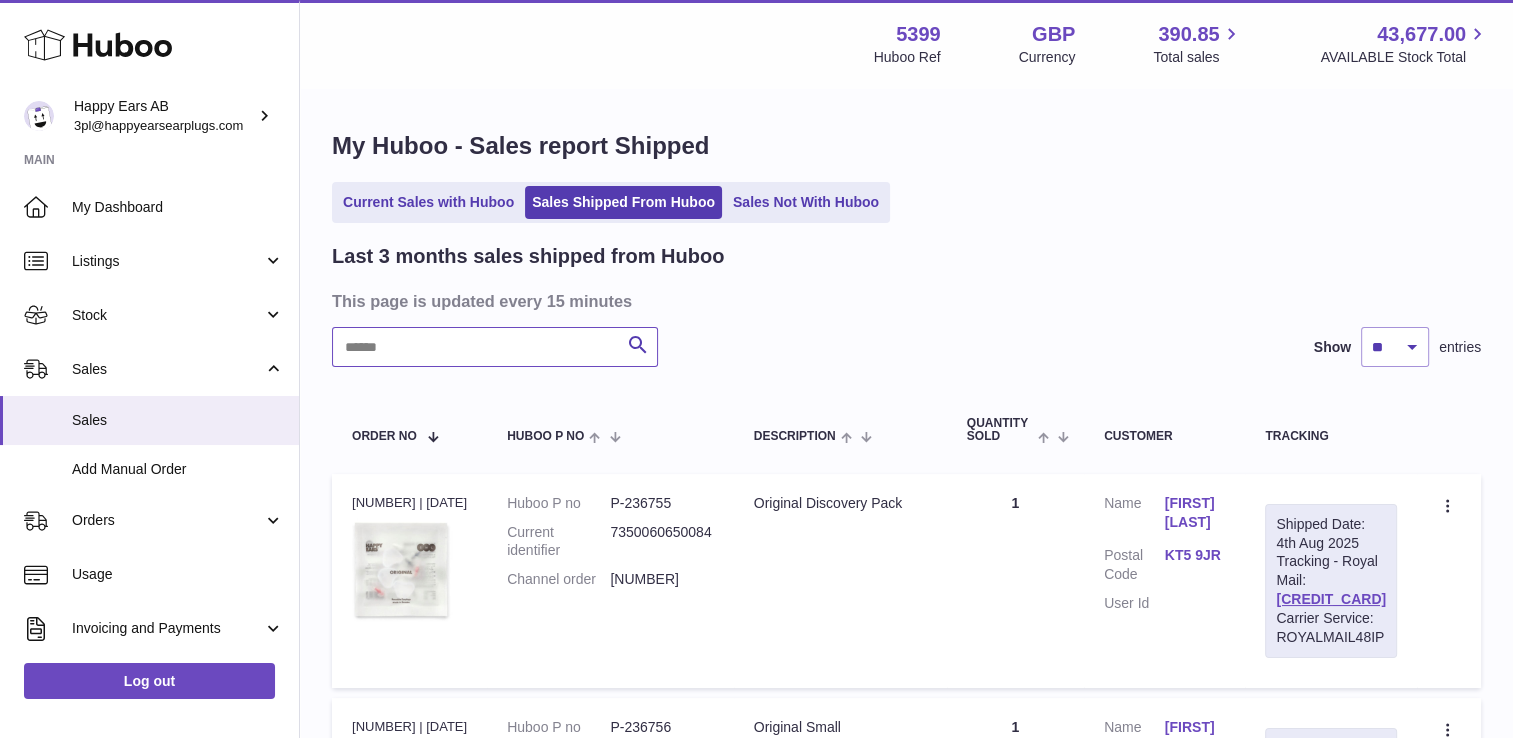 click at bounding box center (495, 347) 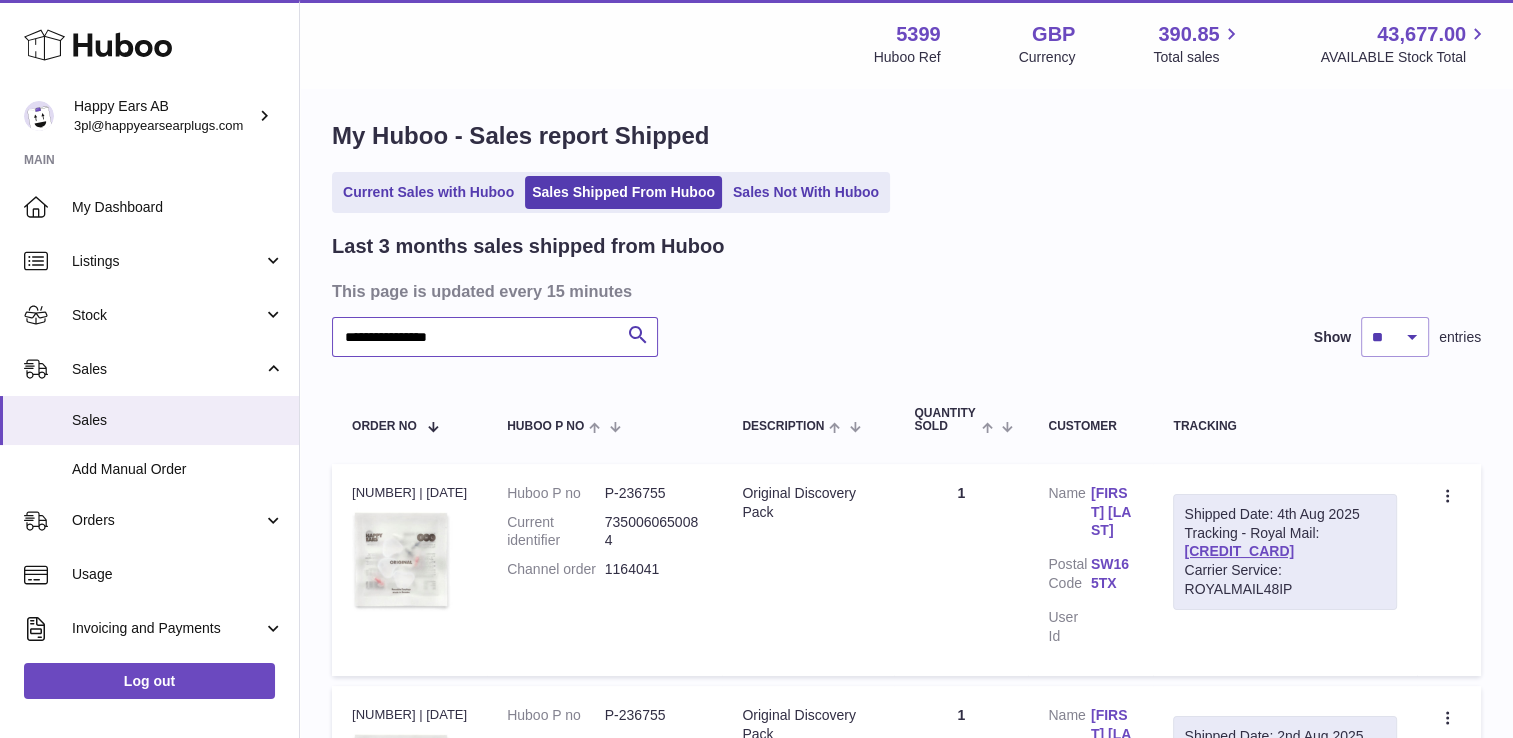 scroll, scrollTop: 0, scrollLeft: 0, axis: both 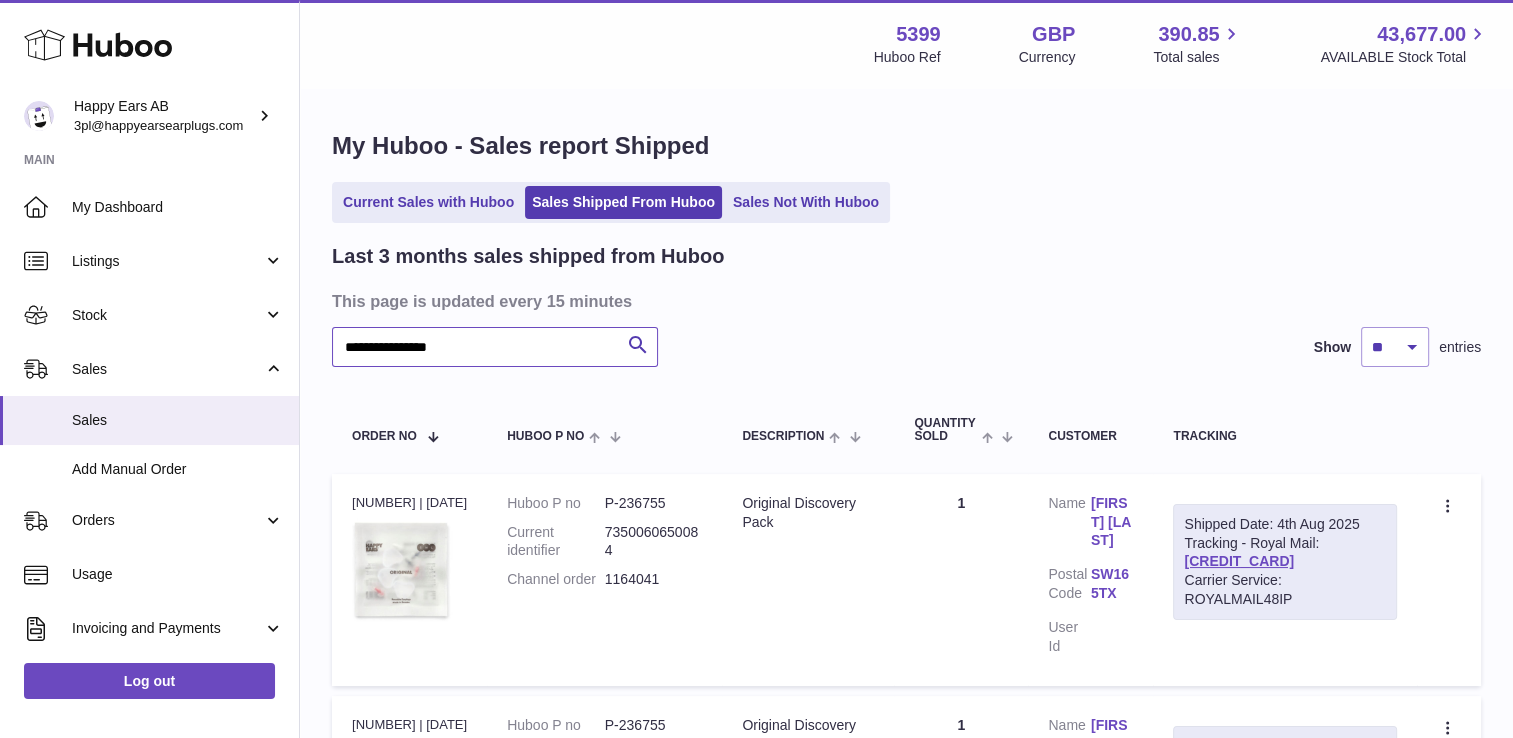 type on "**********" 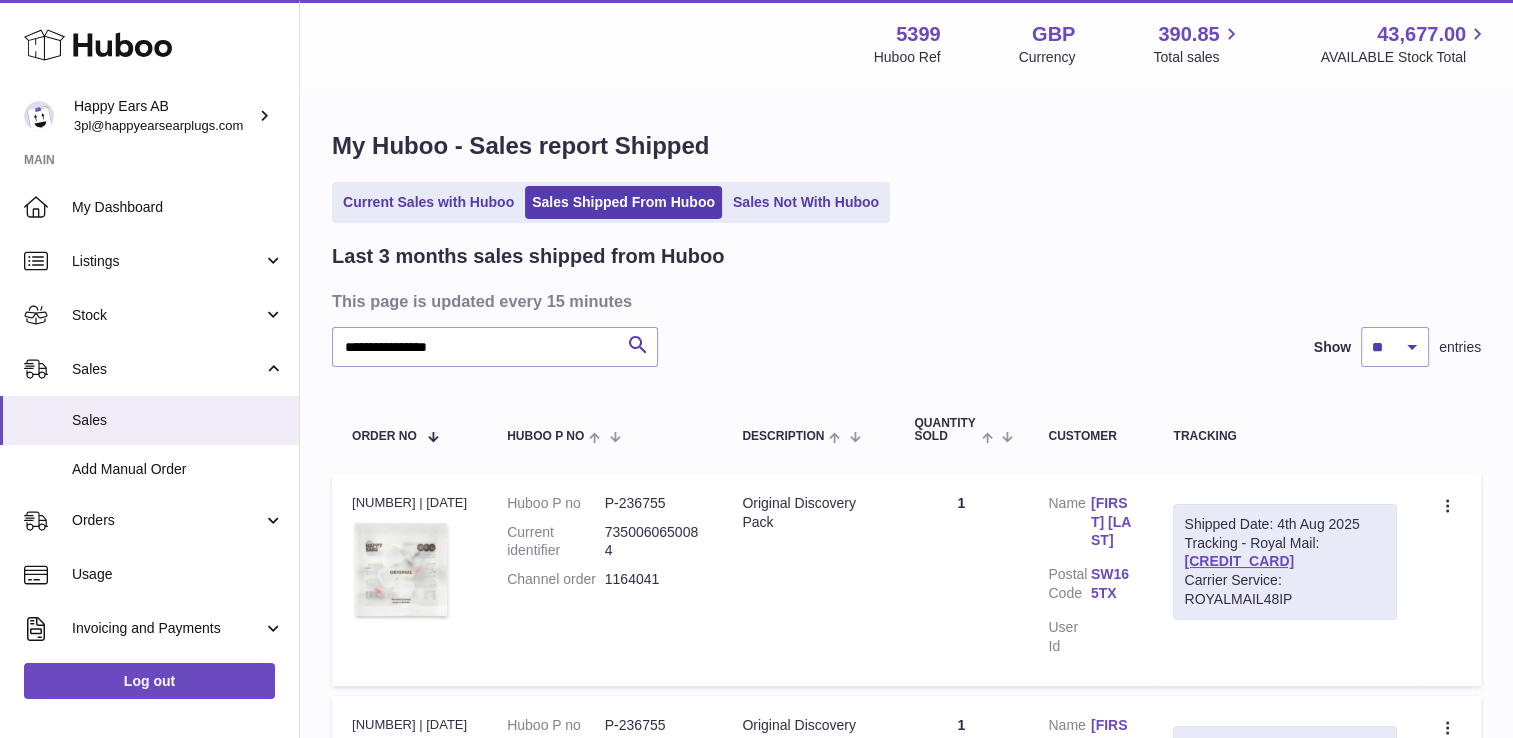 click on "Annabelle Jameel" at bounding box center (1112, 522) 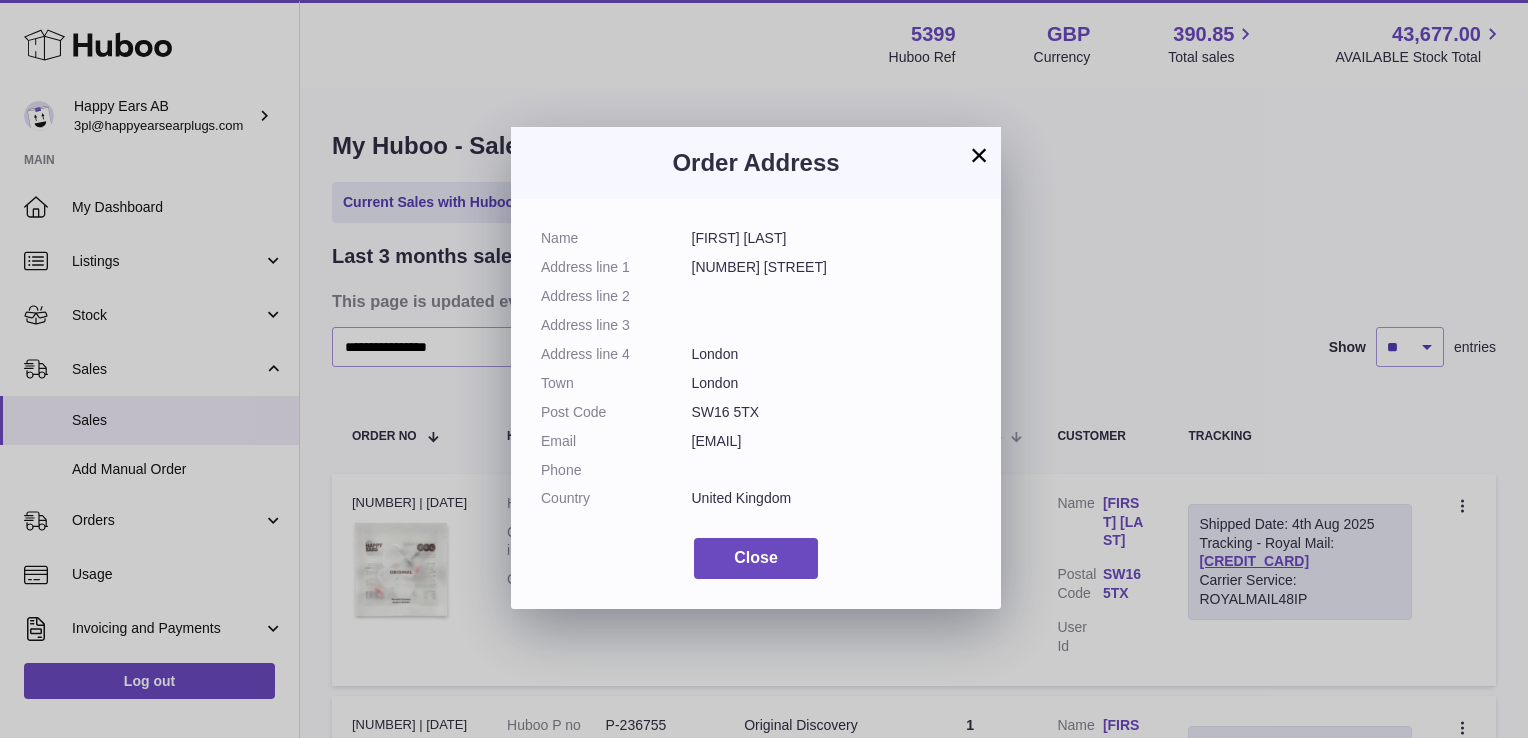 click on "Order Address" at bounding box center (756, 163) 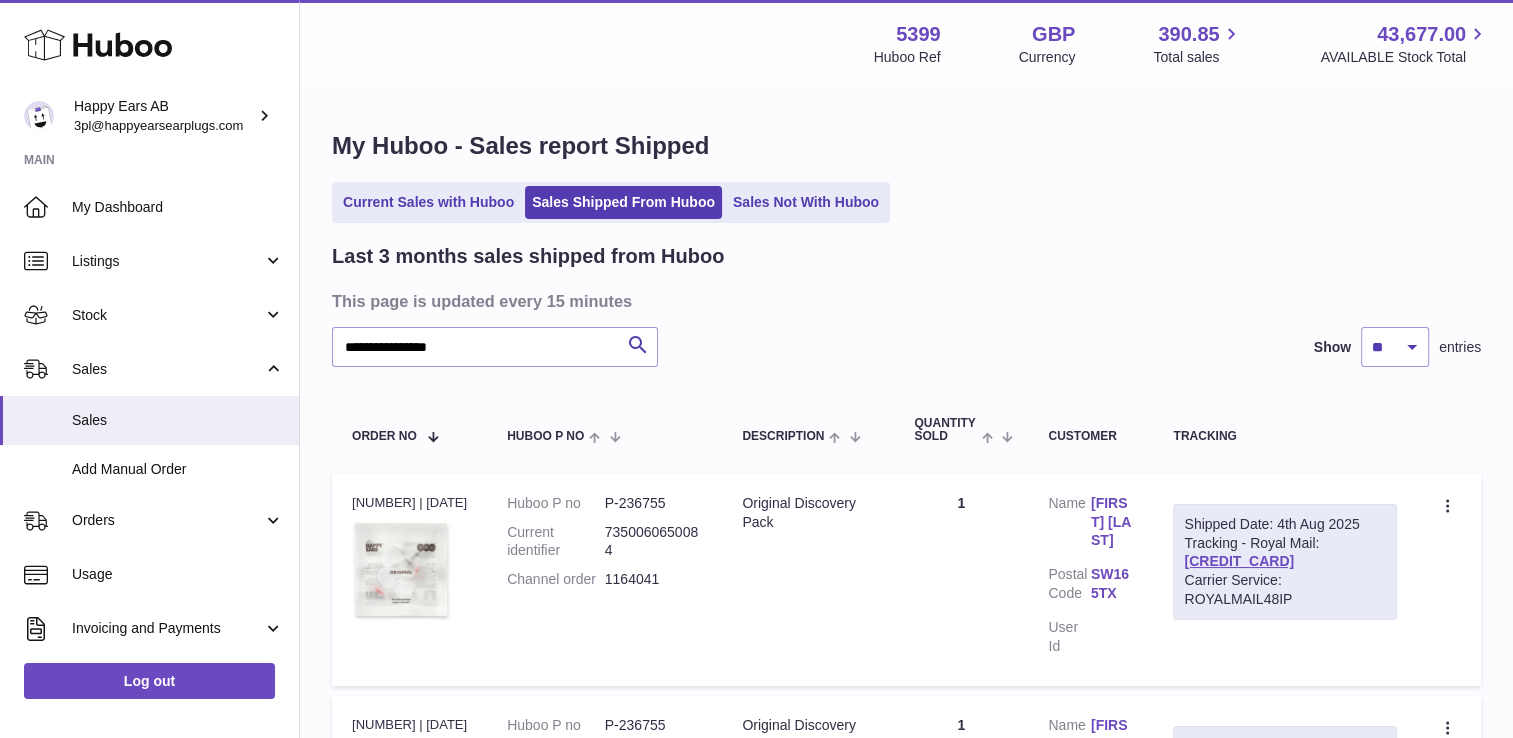 click on "Annabelle Jameel" at bounding box center (1112, 744) 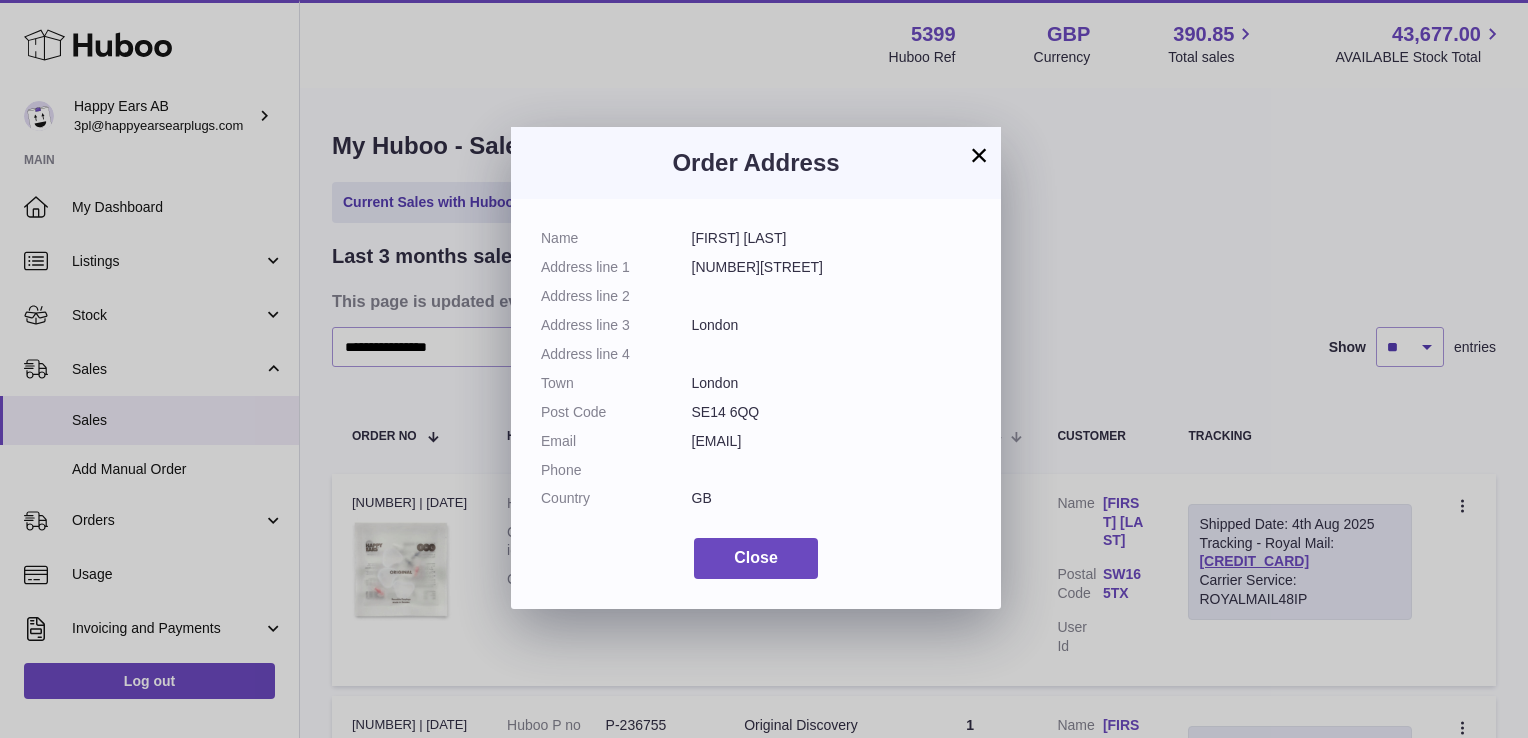 click on "×" at bounding box center (979, 155) 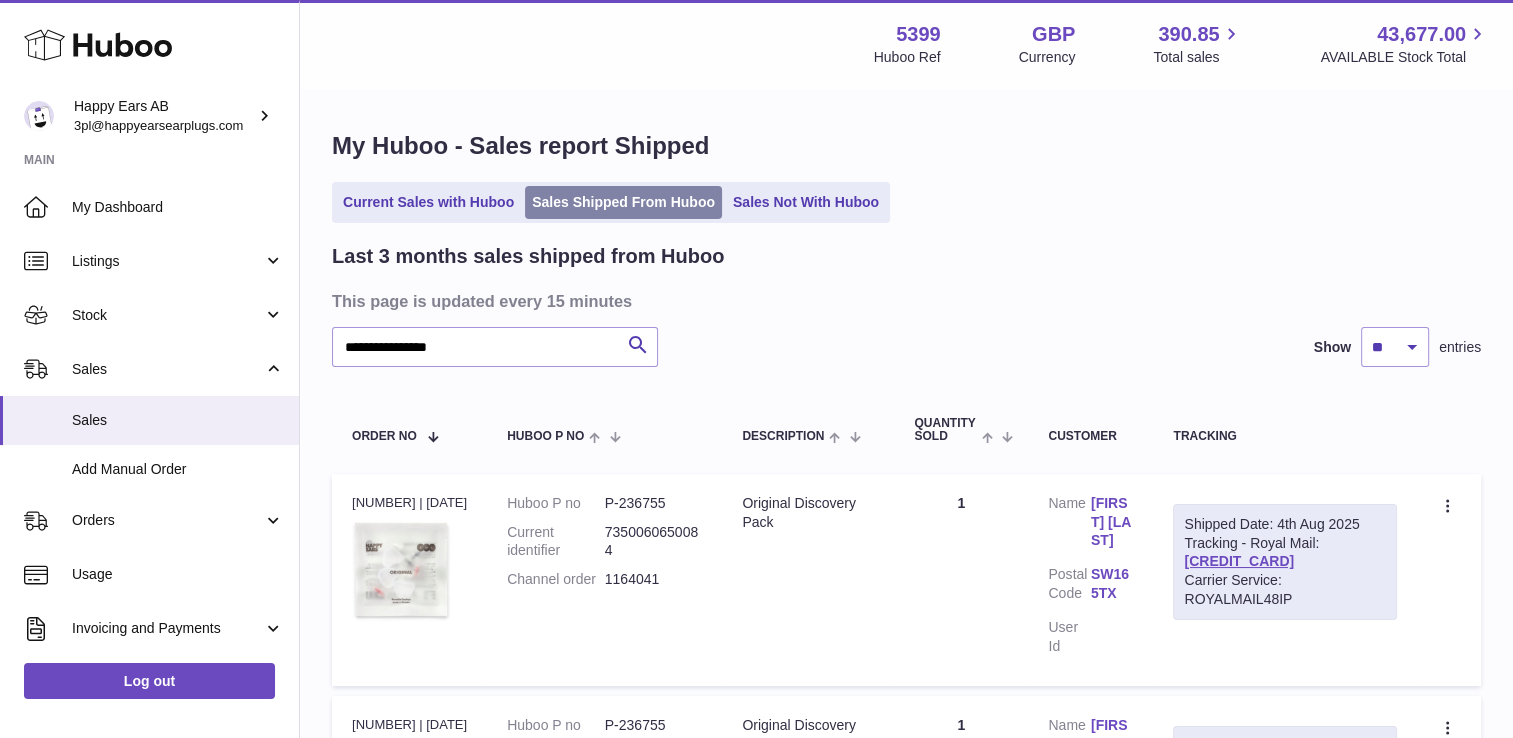 click on "Sales Shipped From Huboo" at bounding box center [623, 202] 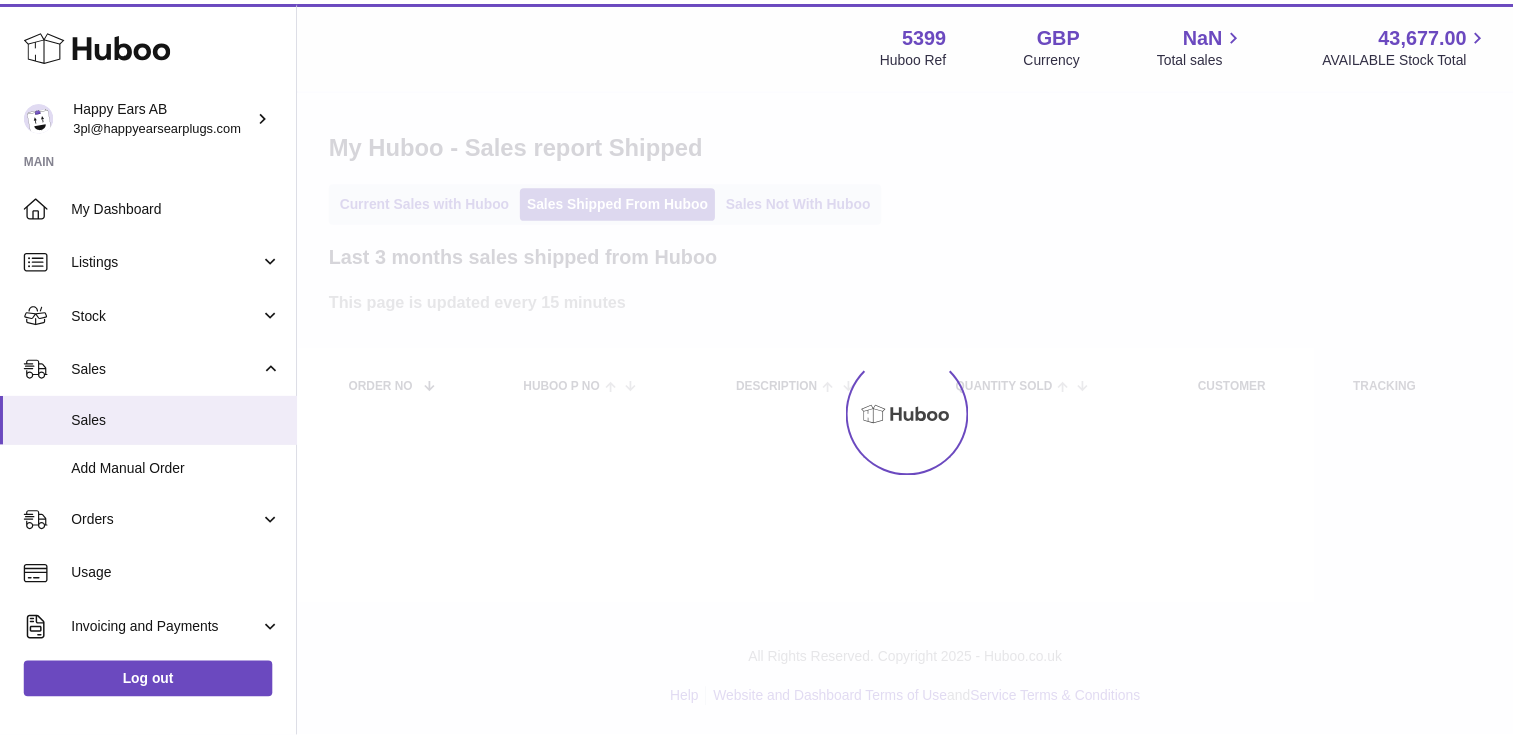 scroll, scrollTop: 0, scrollLeft: 0, axis: both 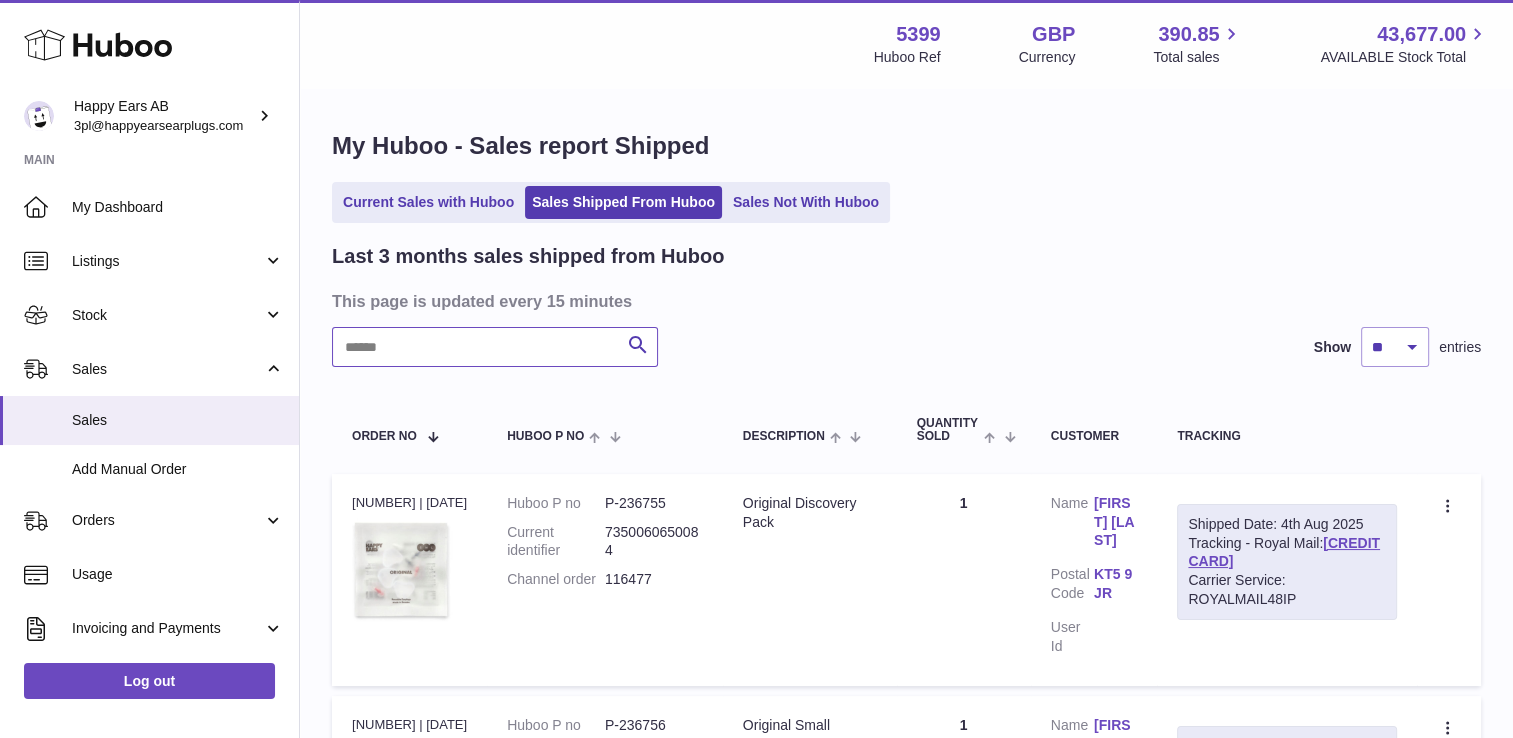 click at bounding box center (495, 347) 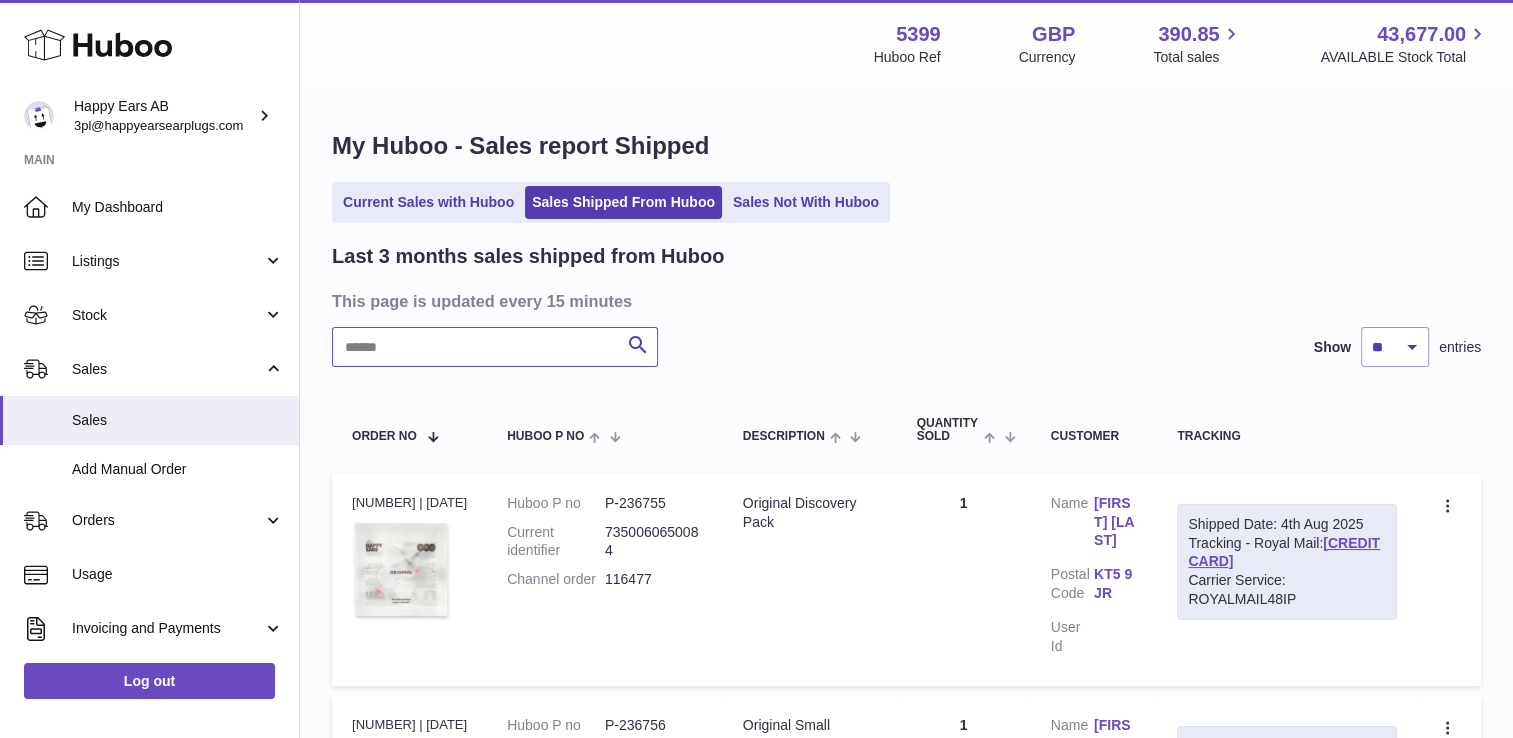 paste on "********" 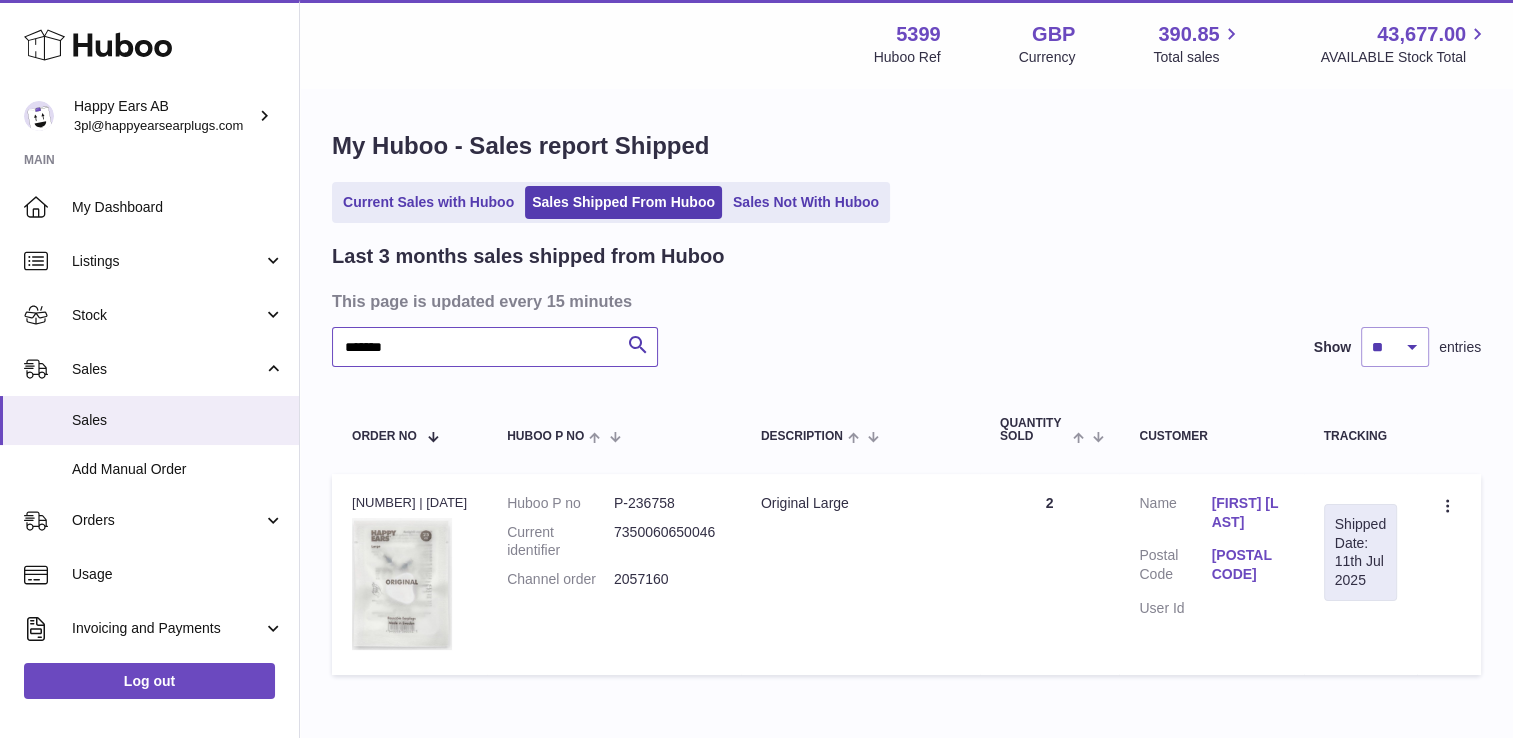 type on "*******" 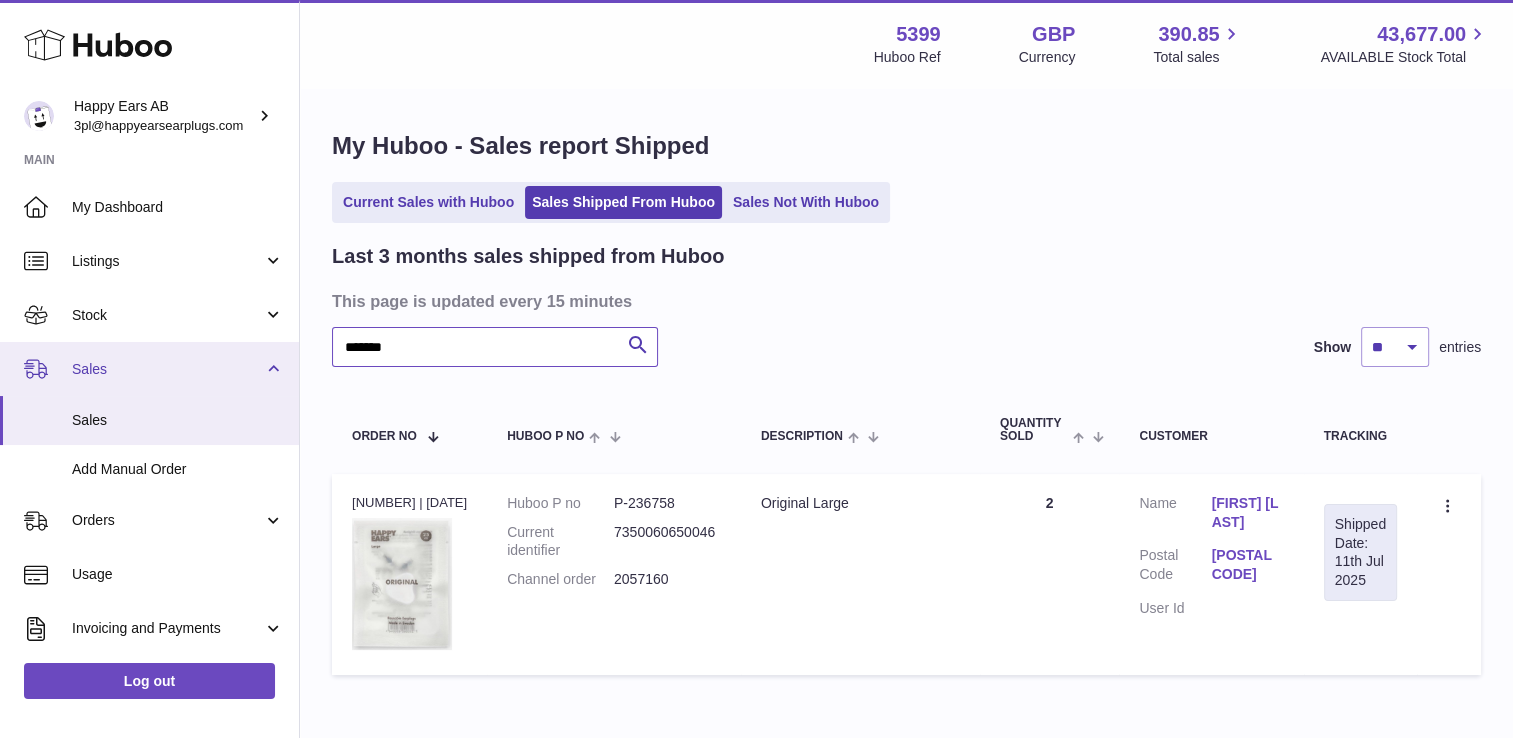 drag, startPoint x: 260, startPoint y: 342, endPoint x: 224, endPoint y: 342, distance: 36 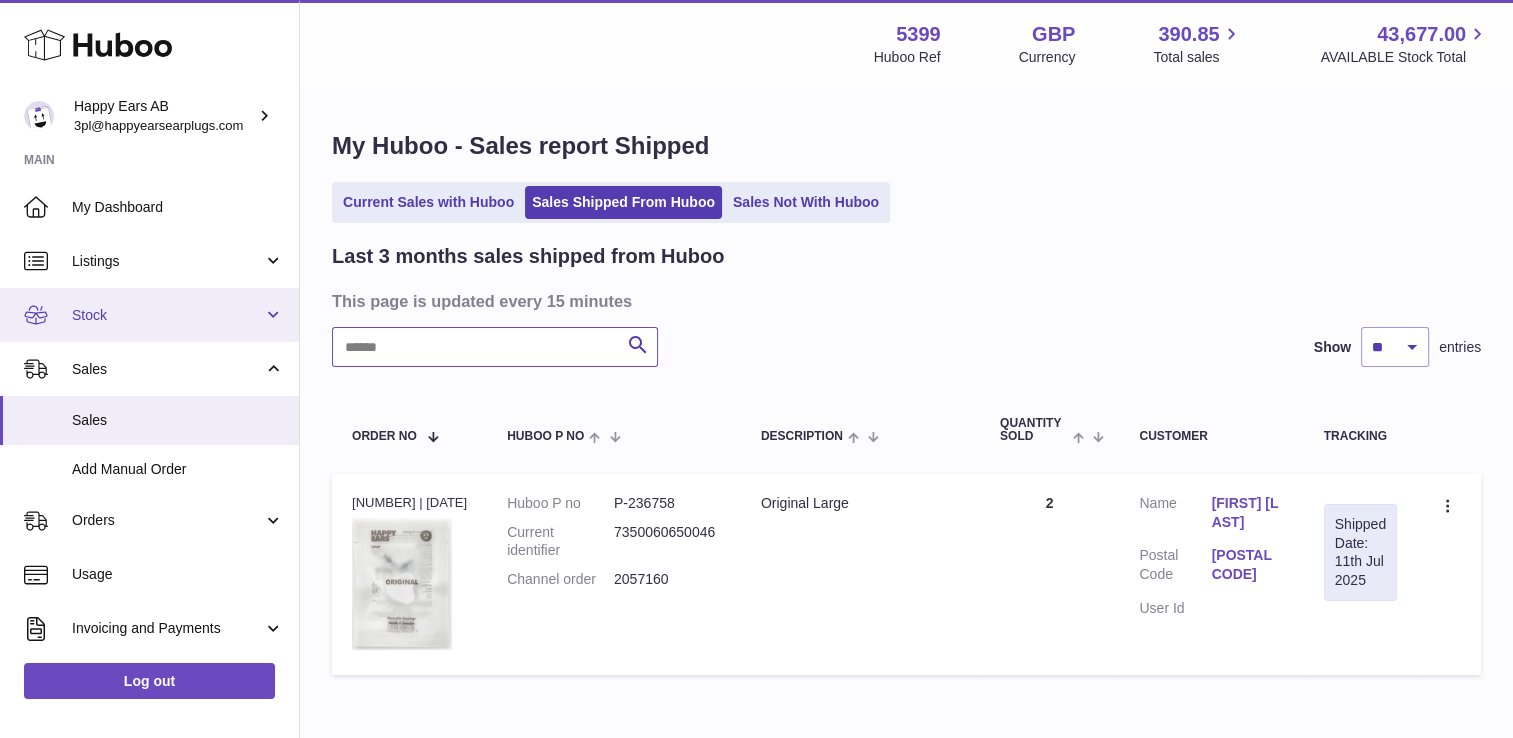 paste on "*******" 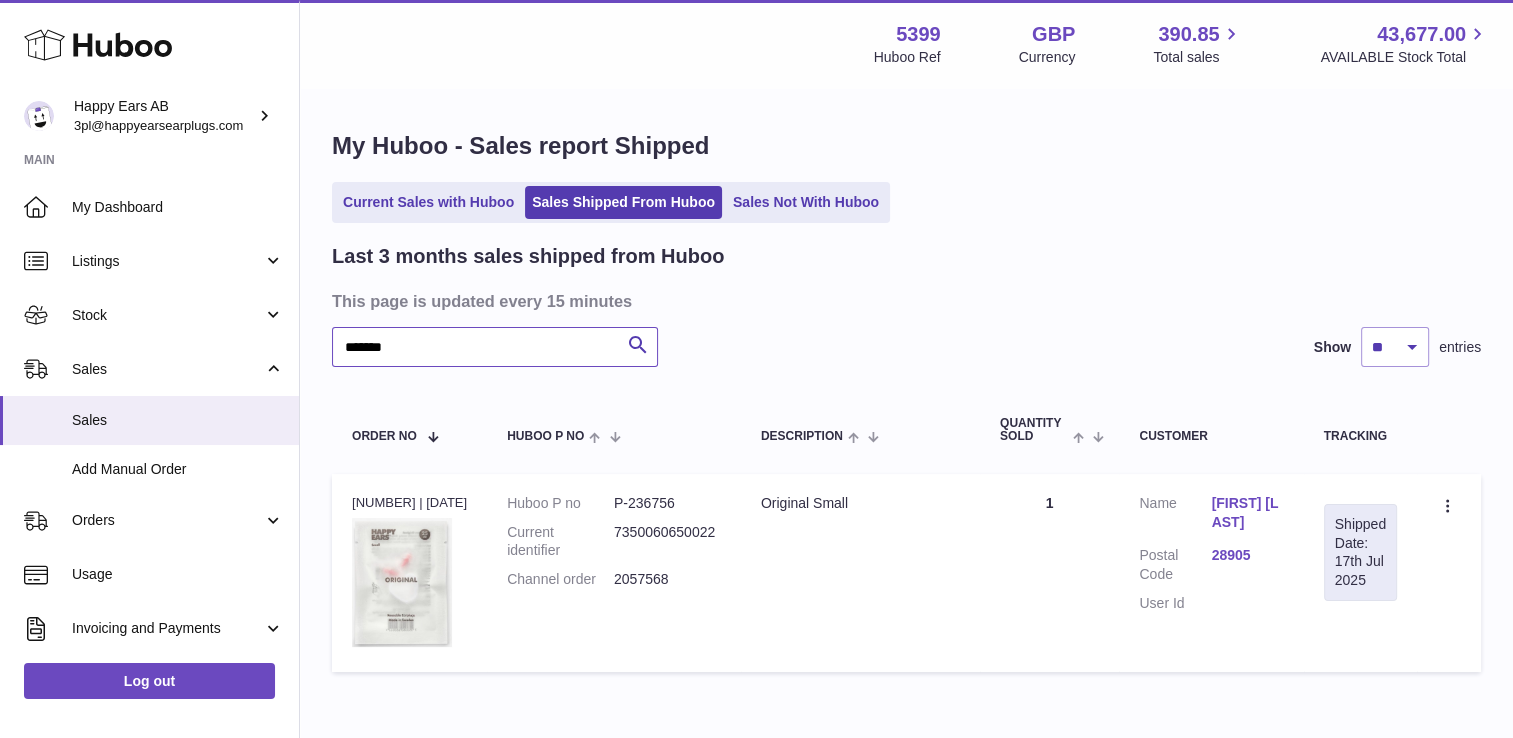 type on "*******" 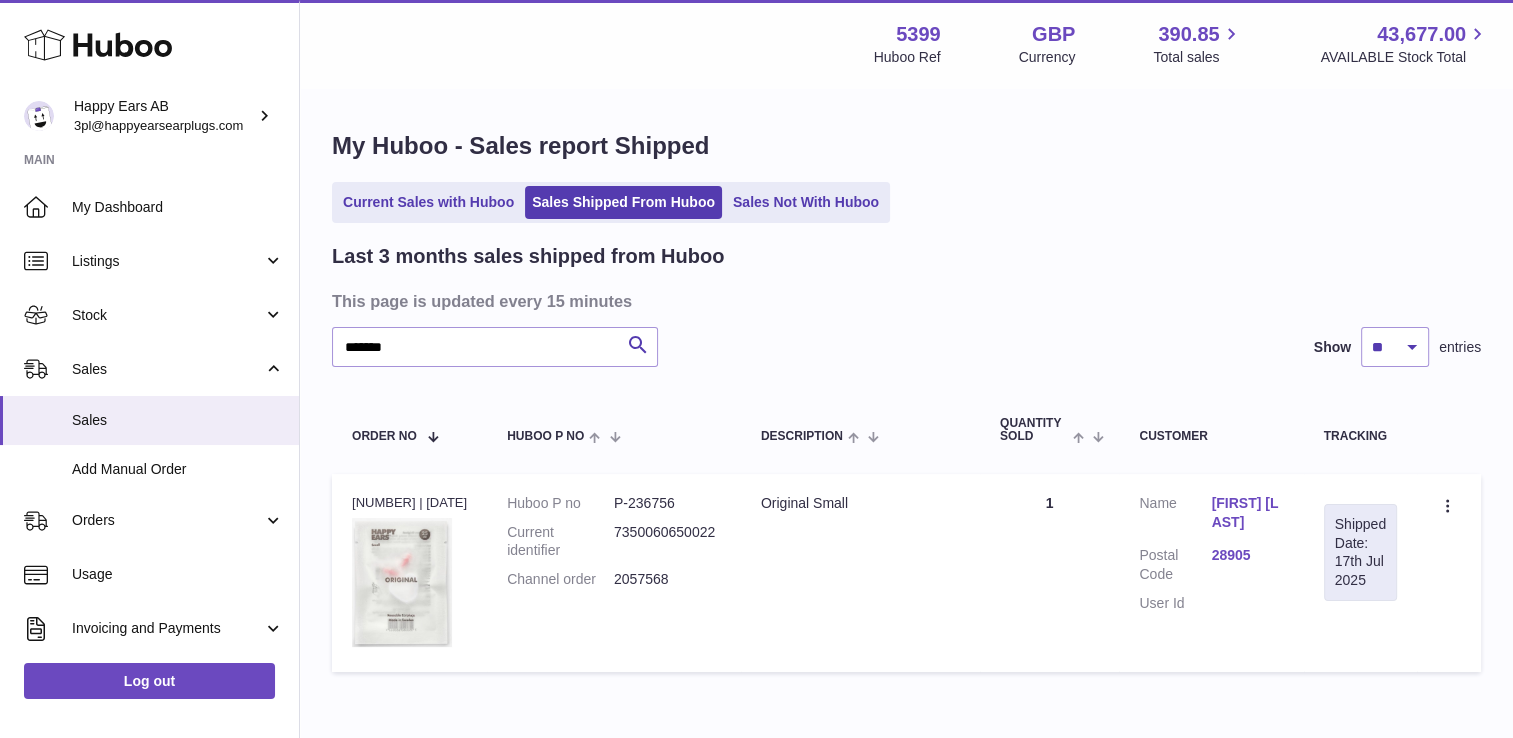 click on "[FIRST] [LAST]" at bounding box center (1247, 513) 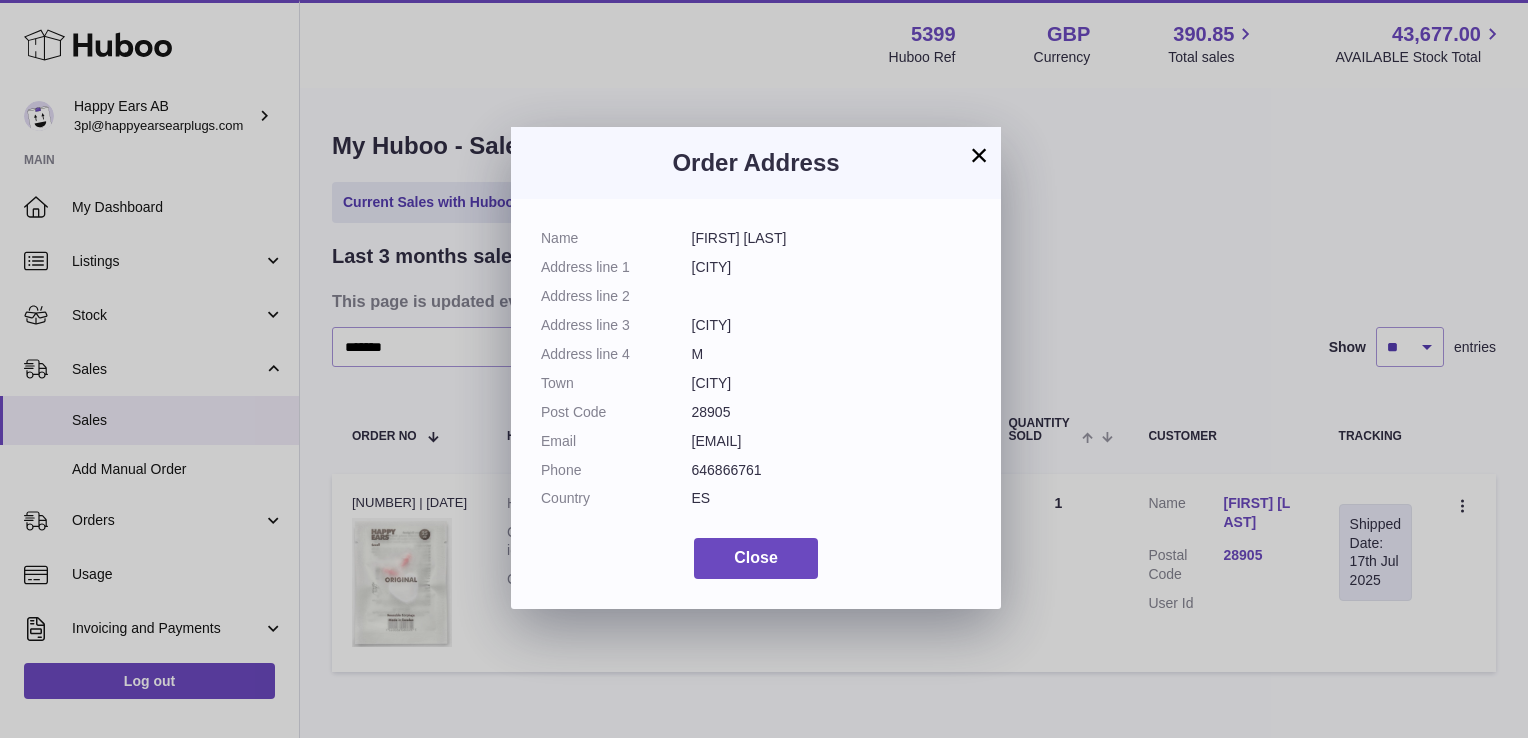 click on "×" at bounding box center [979, 155] 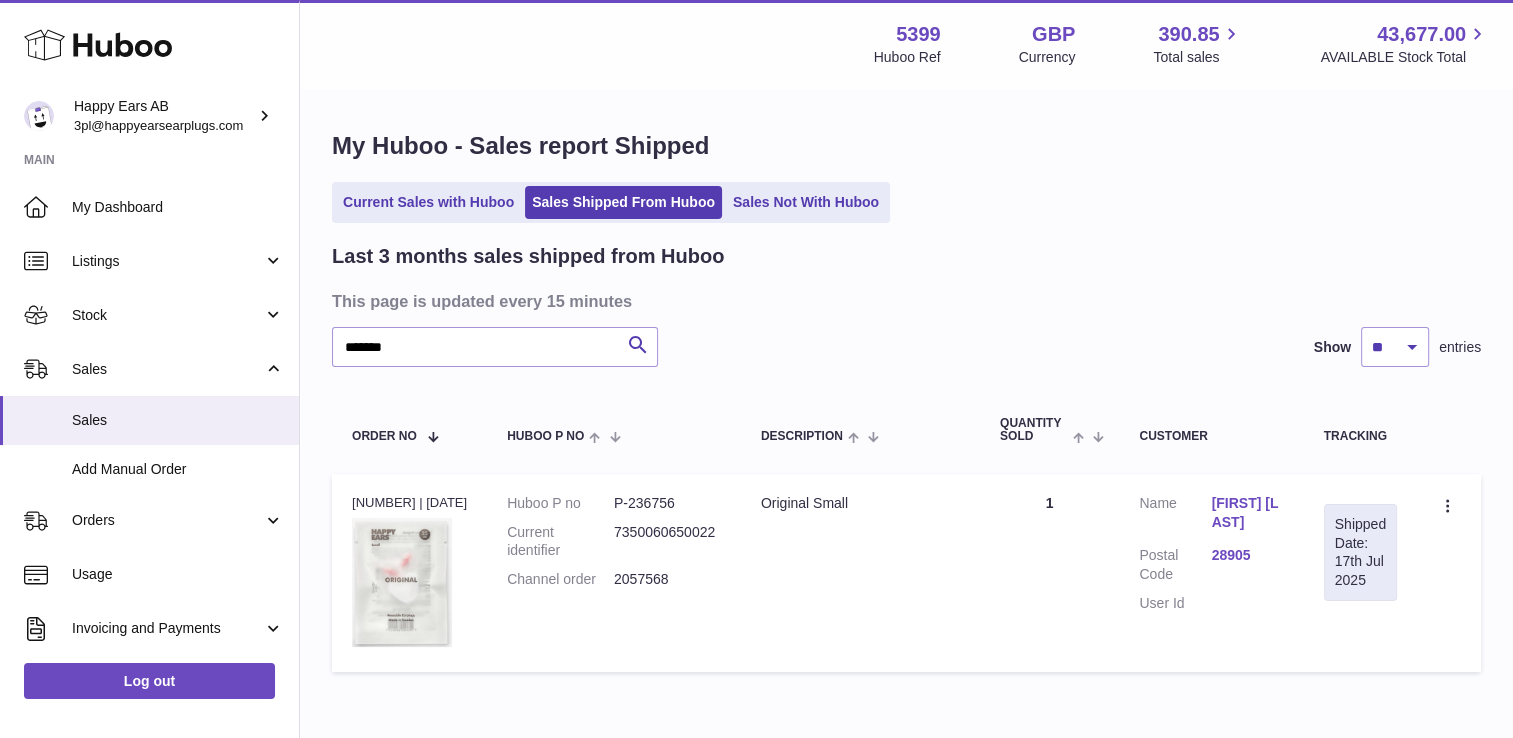 click on "Description
Original Small" at bounding box center [860, 573] 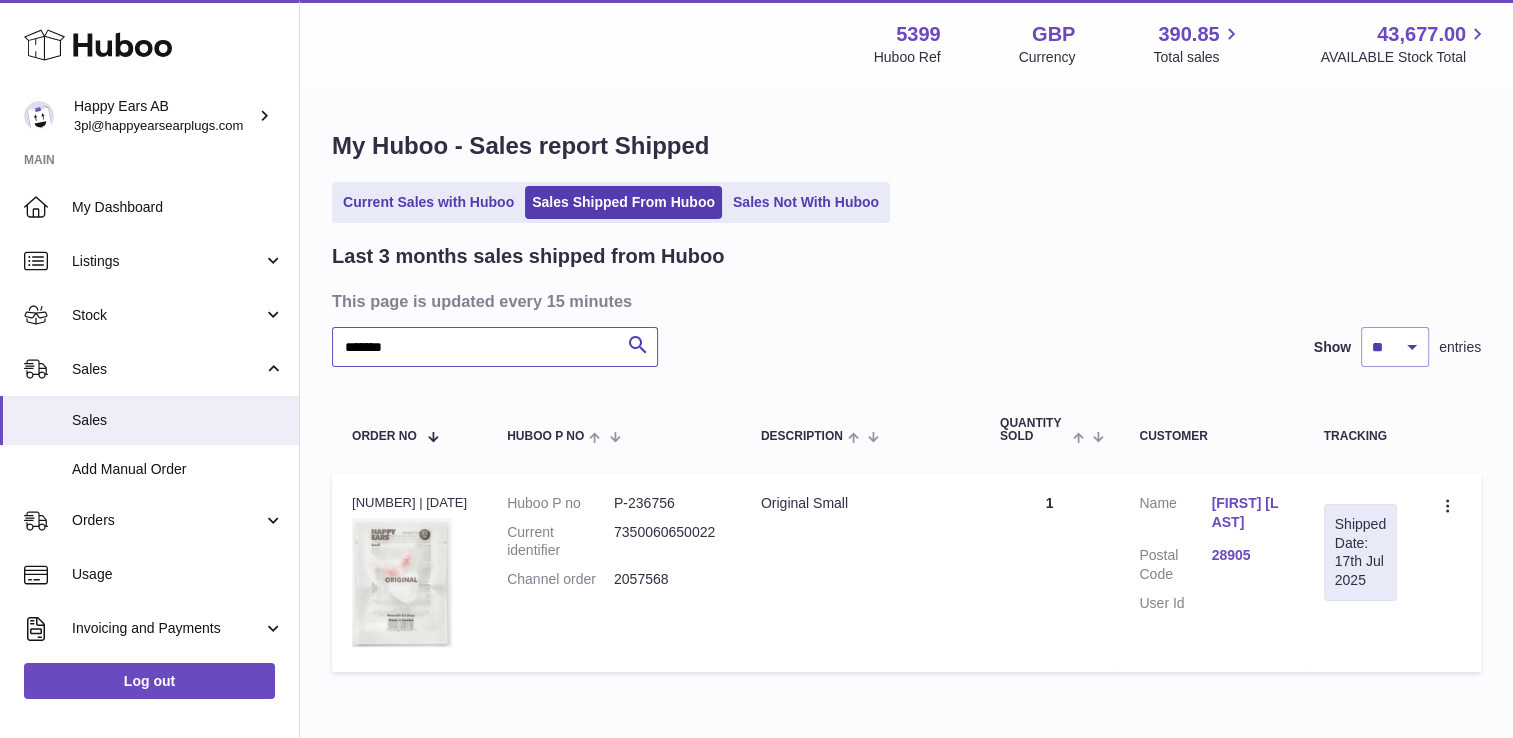 drag, startPoint x: 490, startPoint y: 337, endPoint x: 328, endPoint y: 346, distance: 162.2498 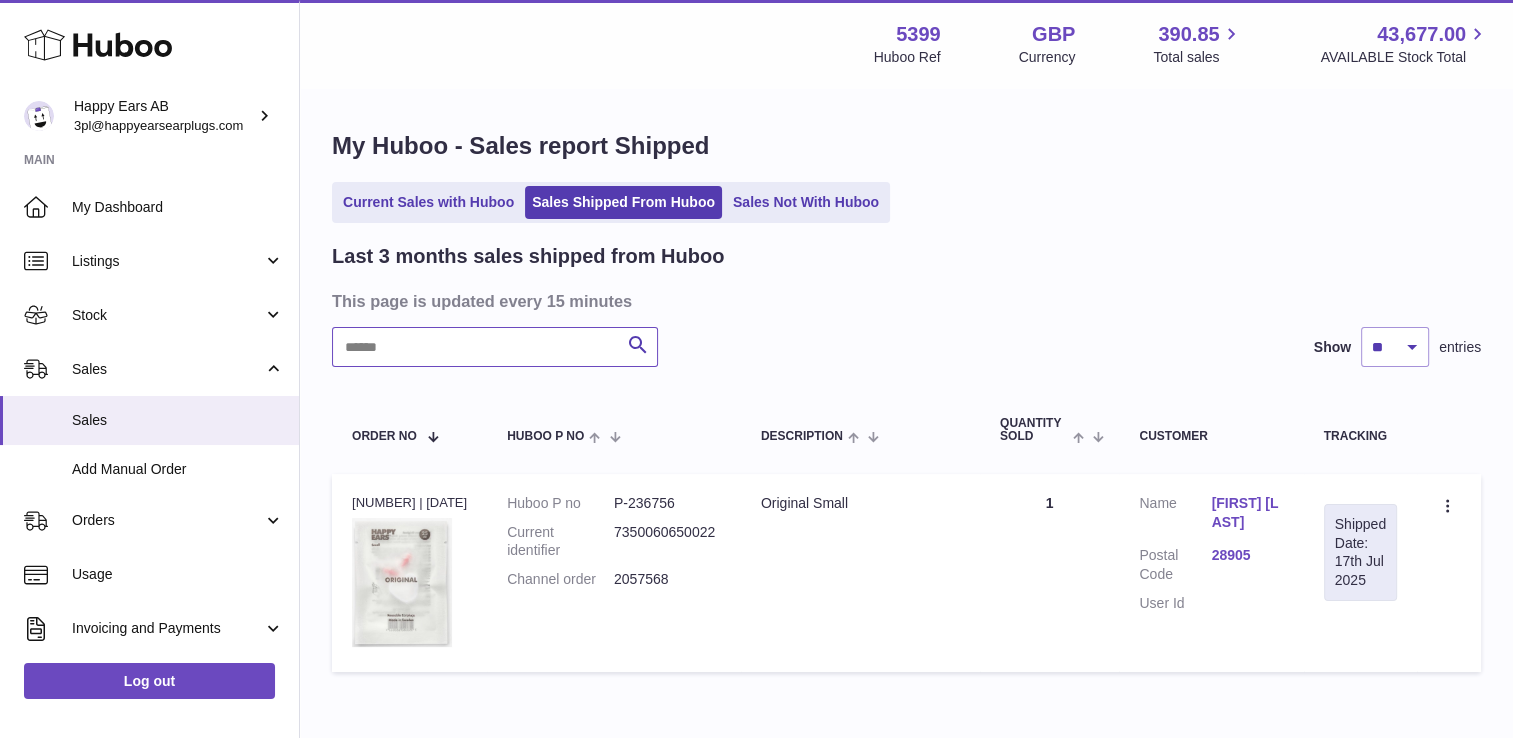paste on "******" 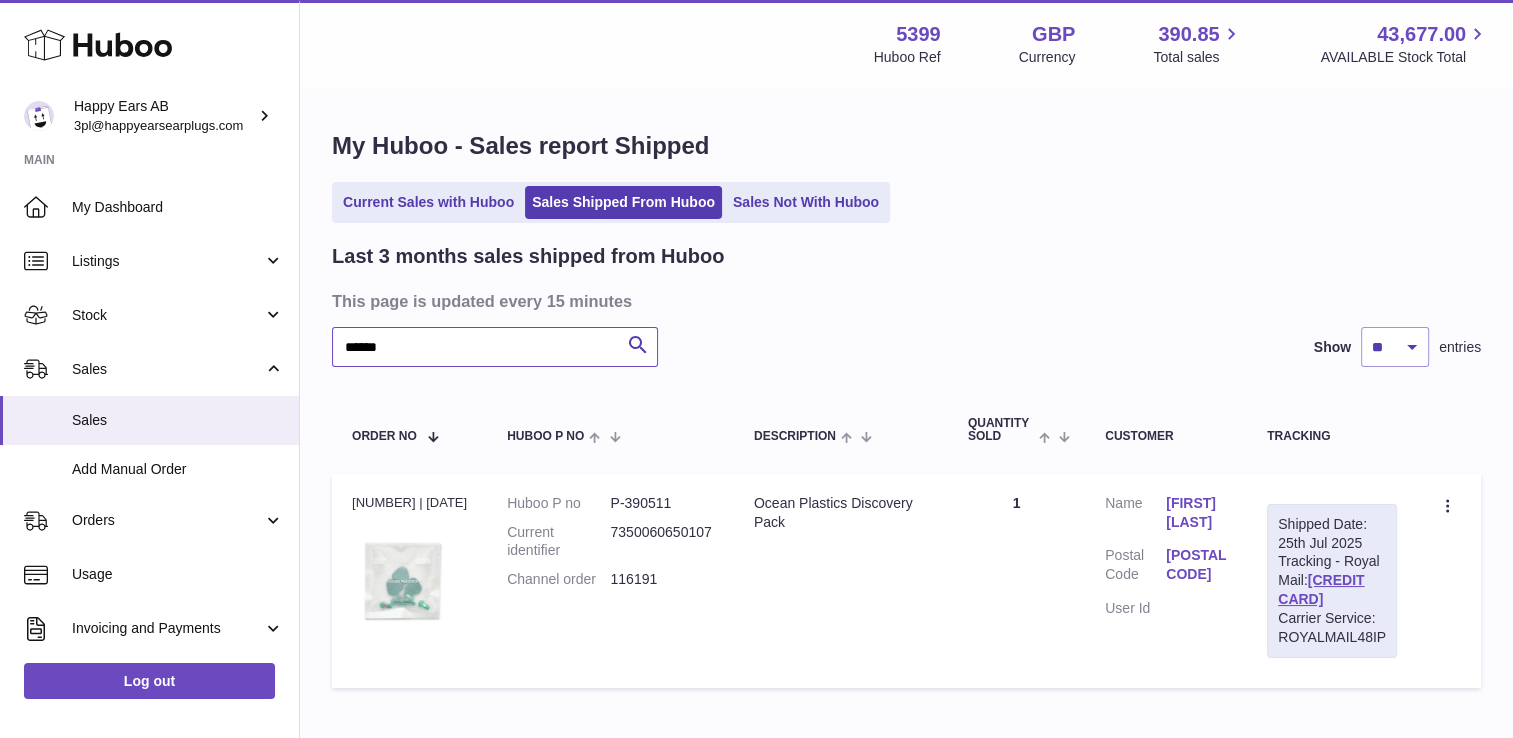 type on "******" 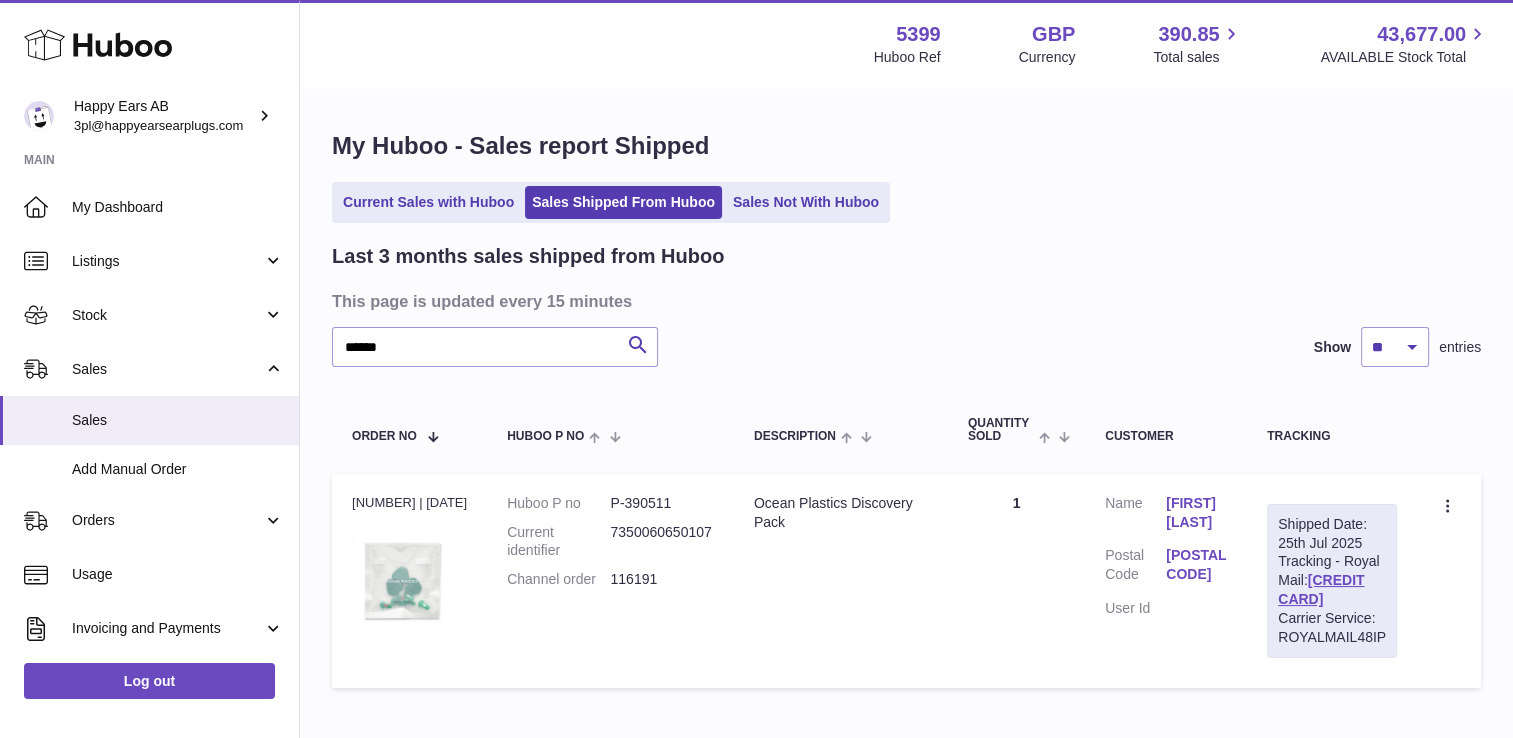 click on "Description
Ocean Plastics Discovery Pack" at bounding box center [841, 581] 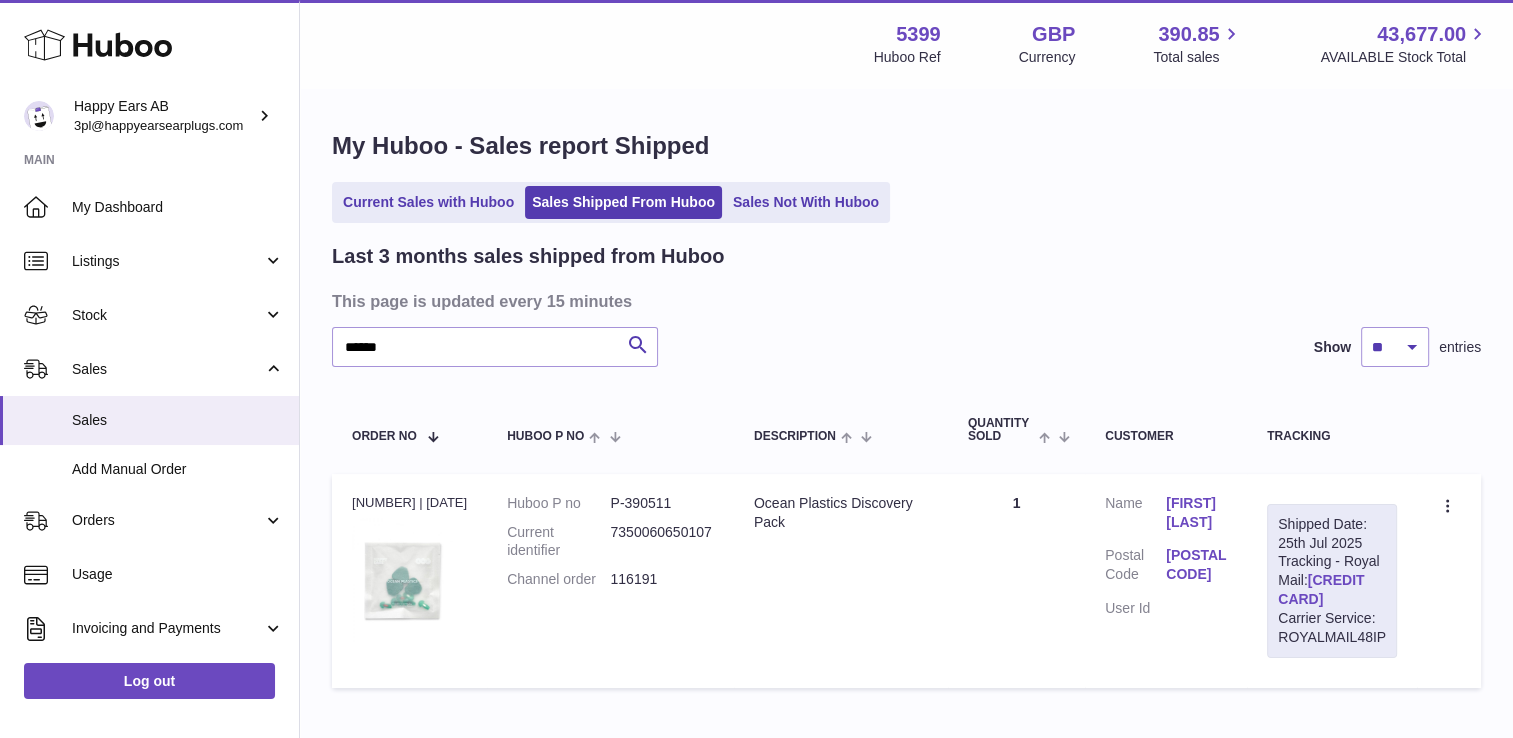 click on "[CREDIT CARD]" at bounding box center [1321, 589] 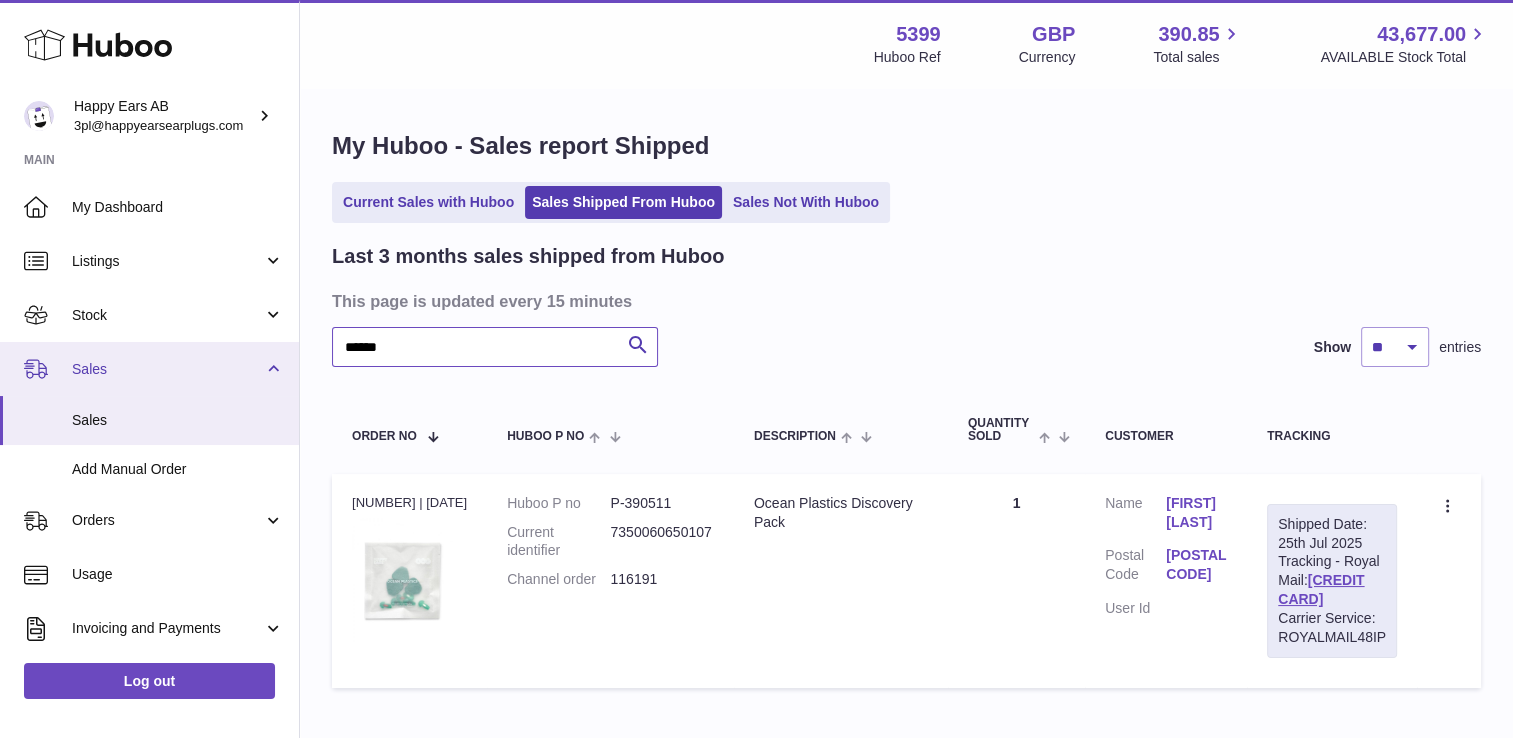 drag, startPoint x: 514, startPoint y: 335, endPoint x: 220, endPoint y: 340, distance: 294.0425 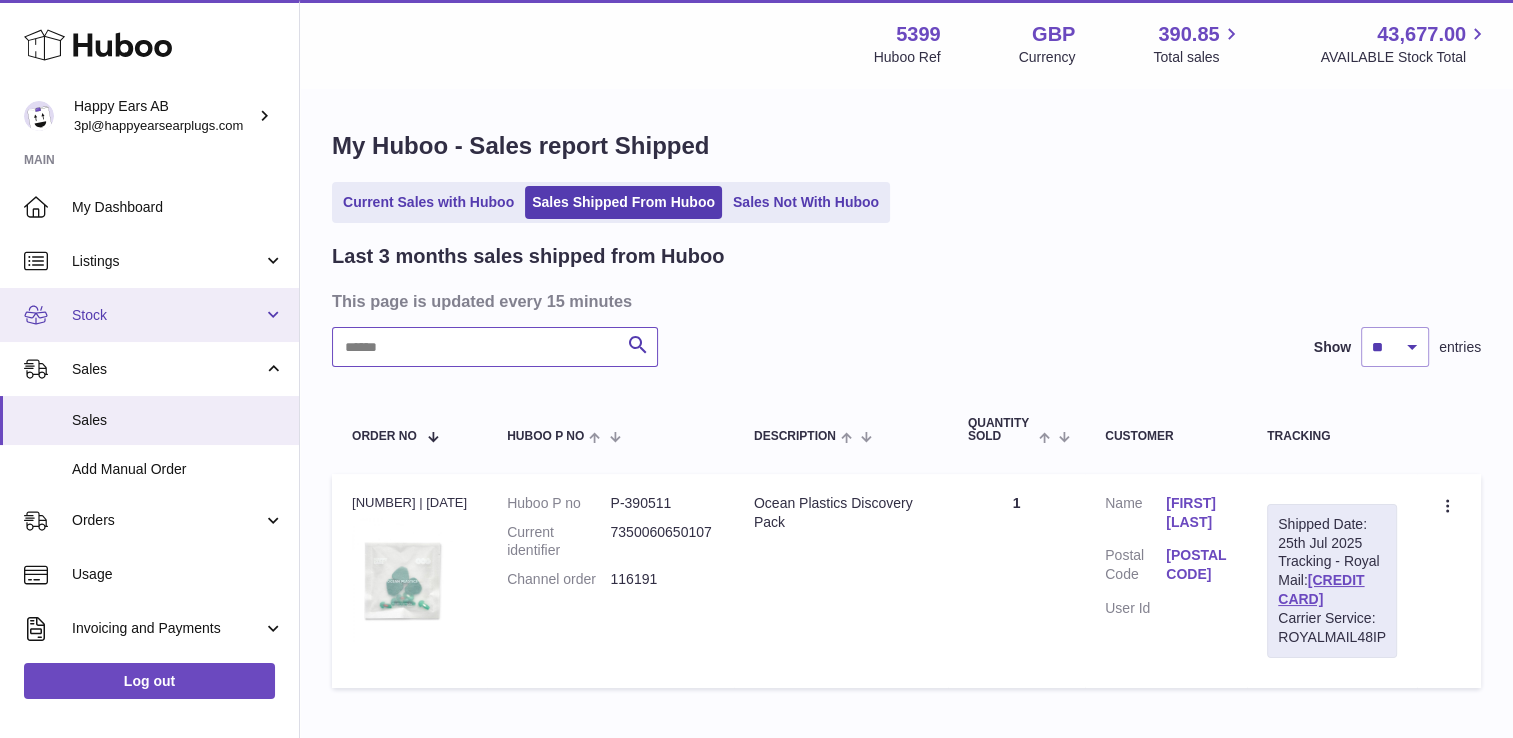 paste on "*******" 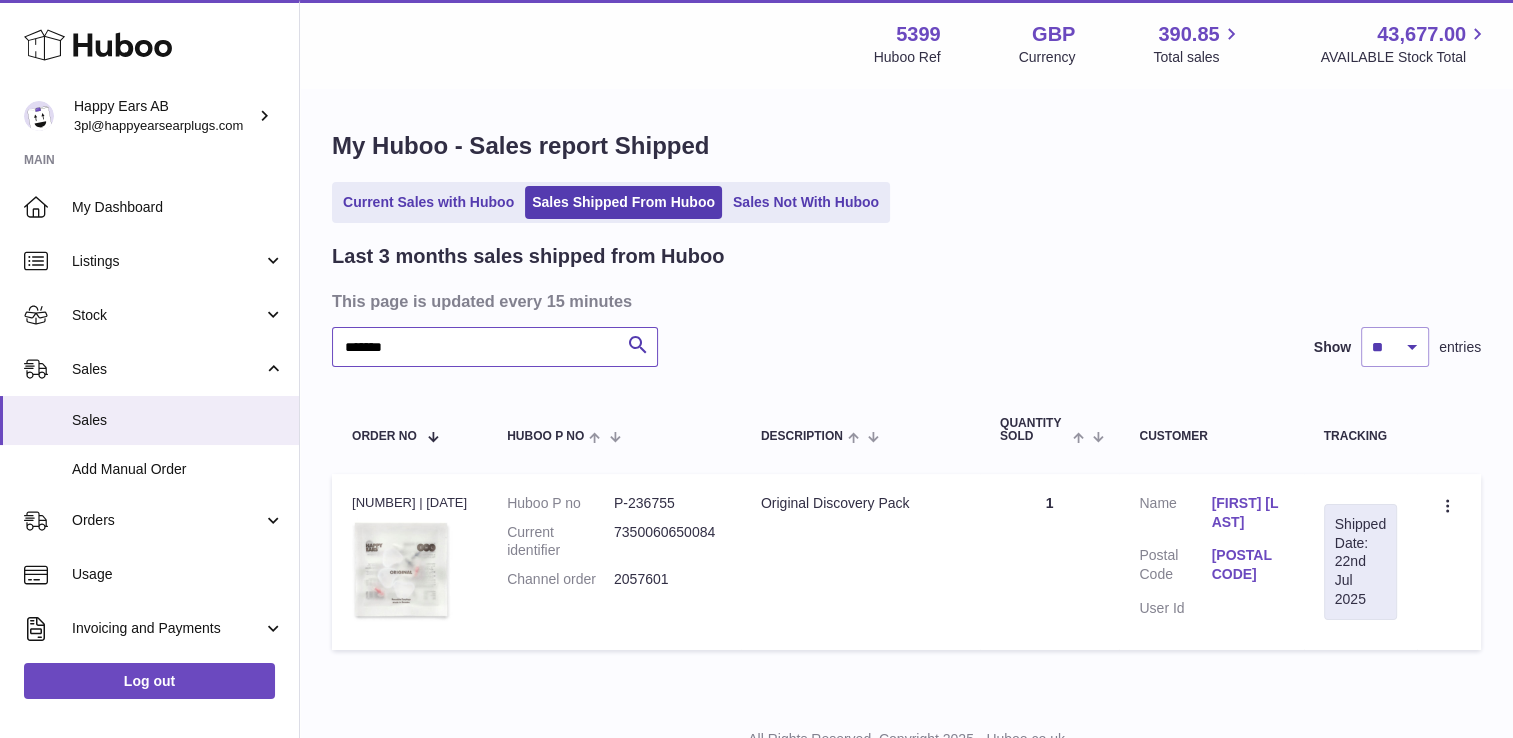 type on "*******" 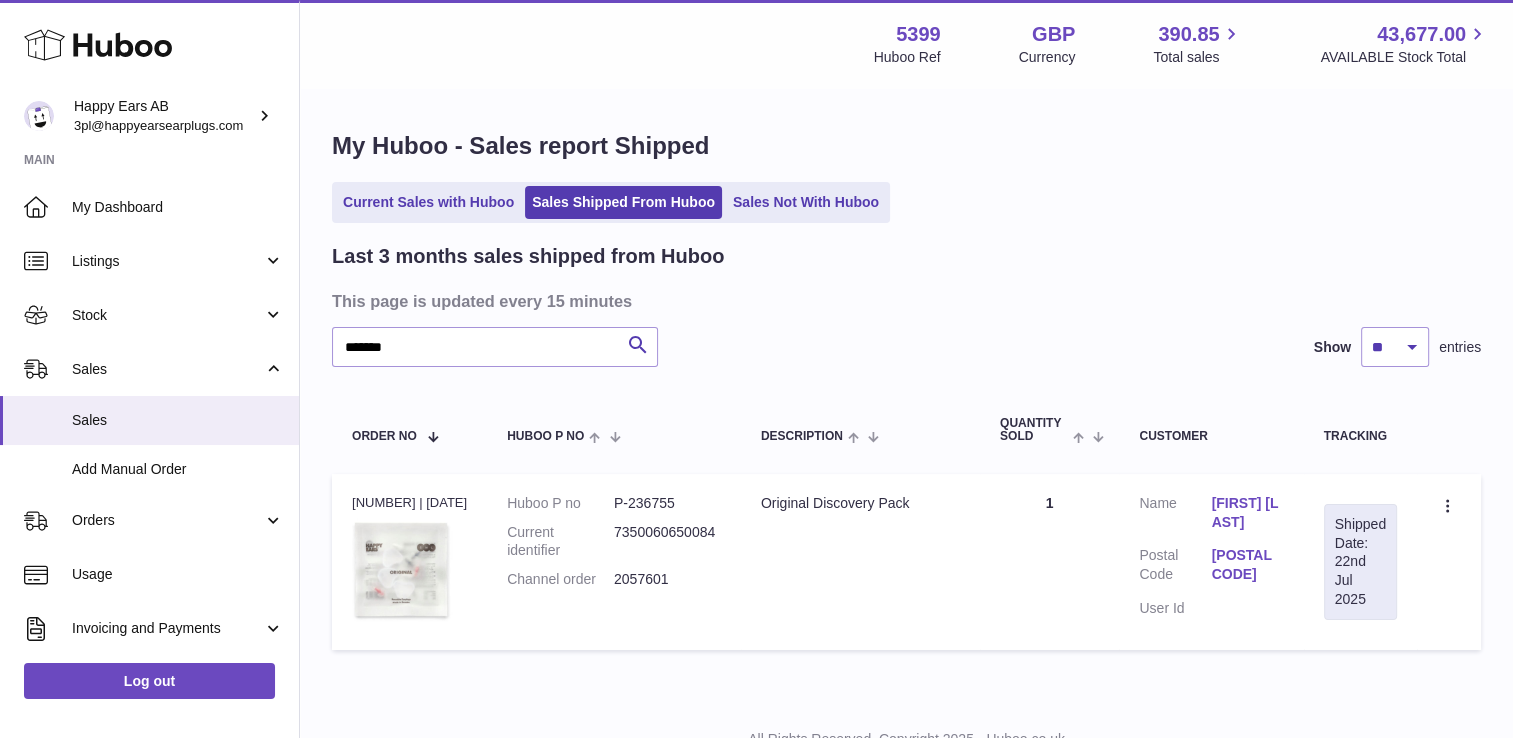 click on "[FIRST] [LAST]" at bounding box center (1247, 513) 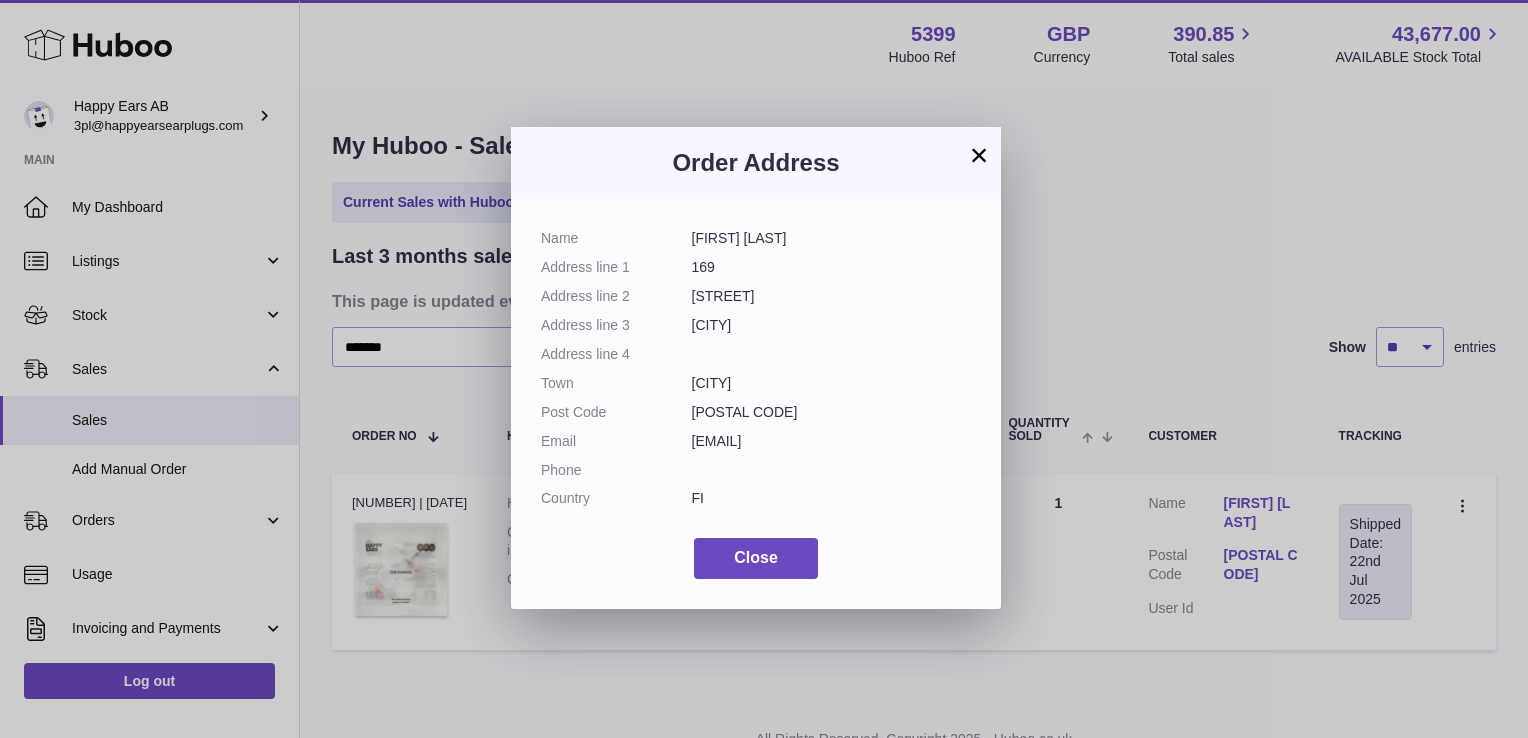 click on "×" at bounding box center (979, 155) 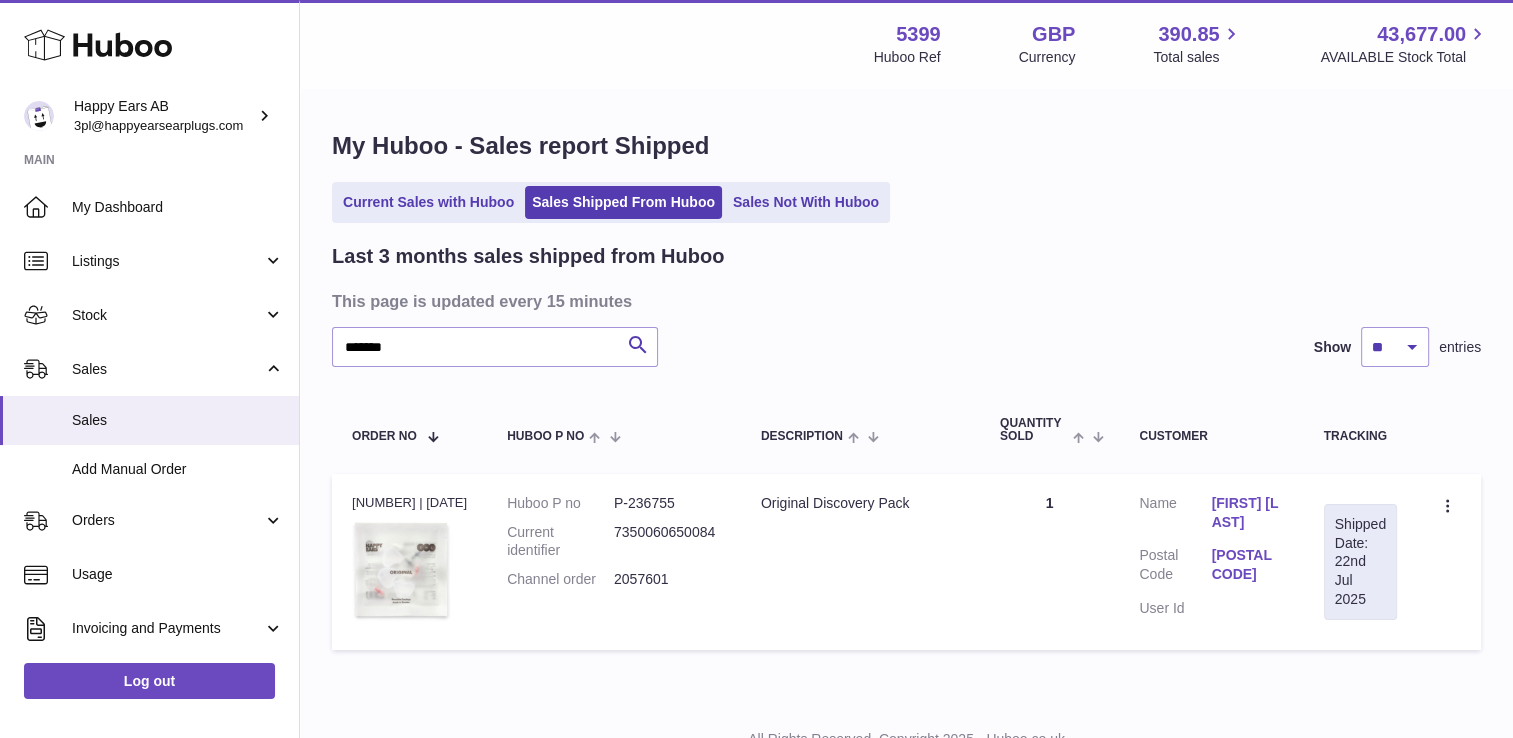 click on "Description
Original Discovery Pack" at bounding box center [860, 562] 